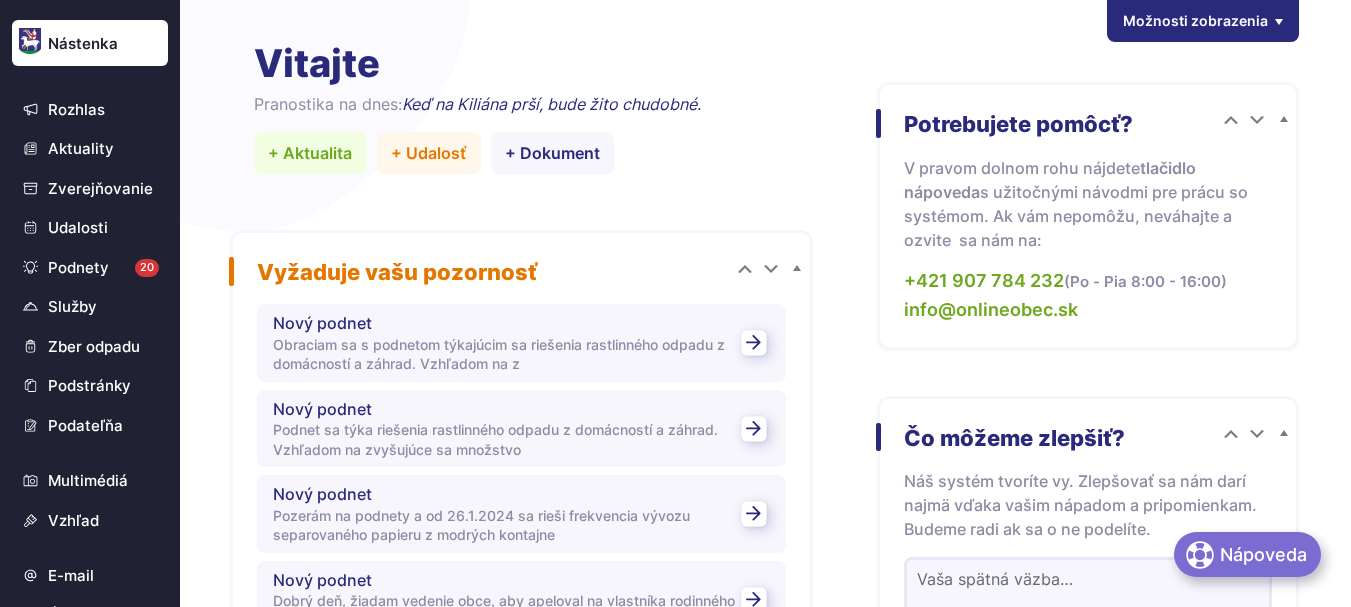 scroll, scrollTop: 0, scrollLeft: 0, axis: both 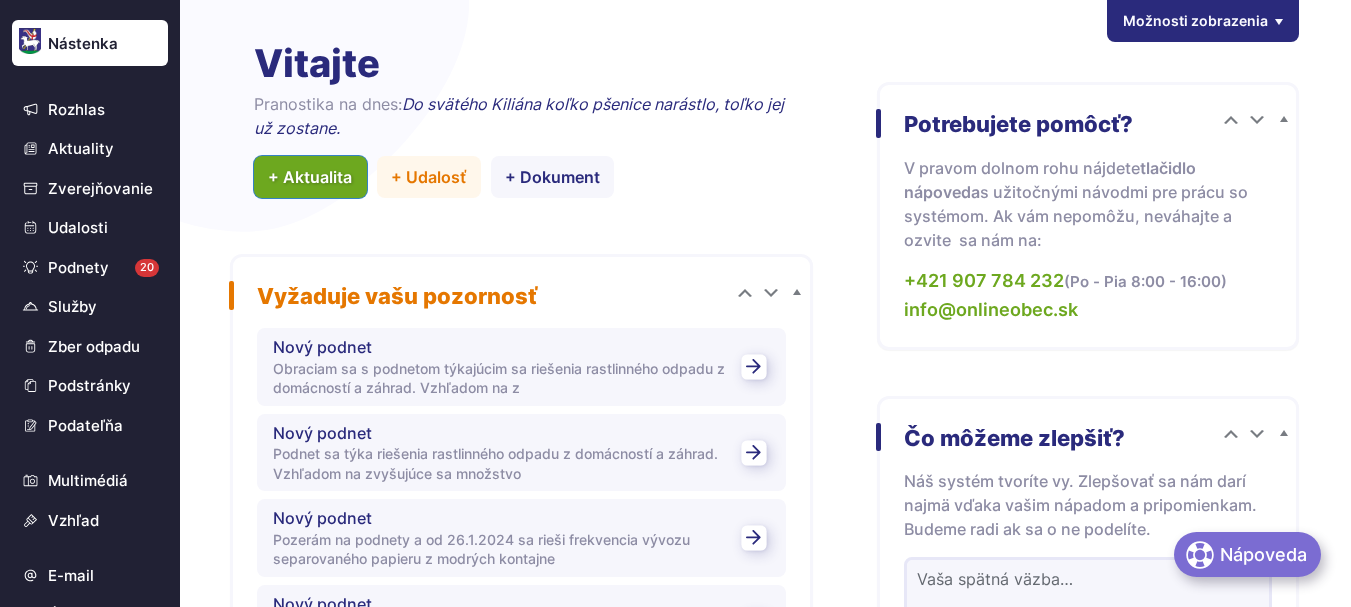 click on "+ Aktualita" at bounding box center (310, 177) 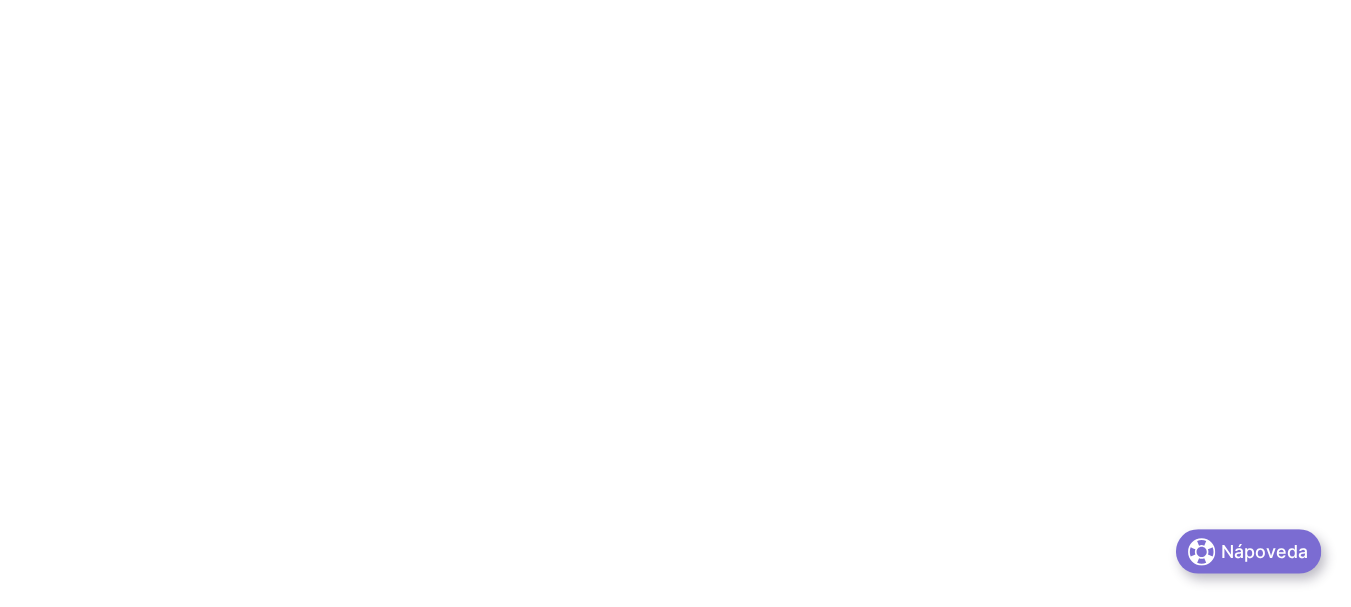 scroll, scrollTop: 0, scrollLeft: 0, axis: both 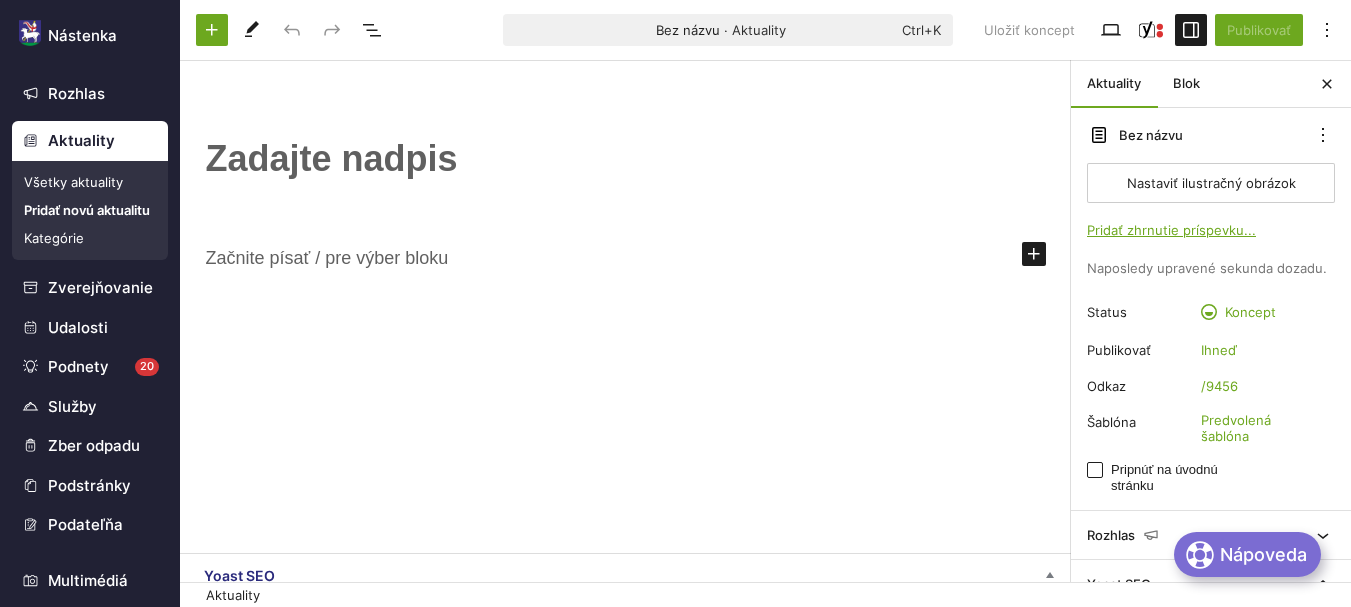 click on "Pridať novú aktualitu" at bounding box center [90, 210] 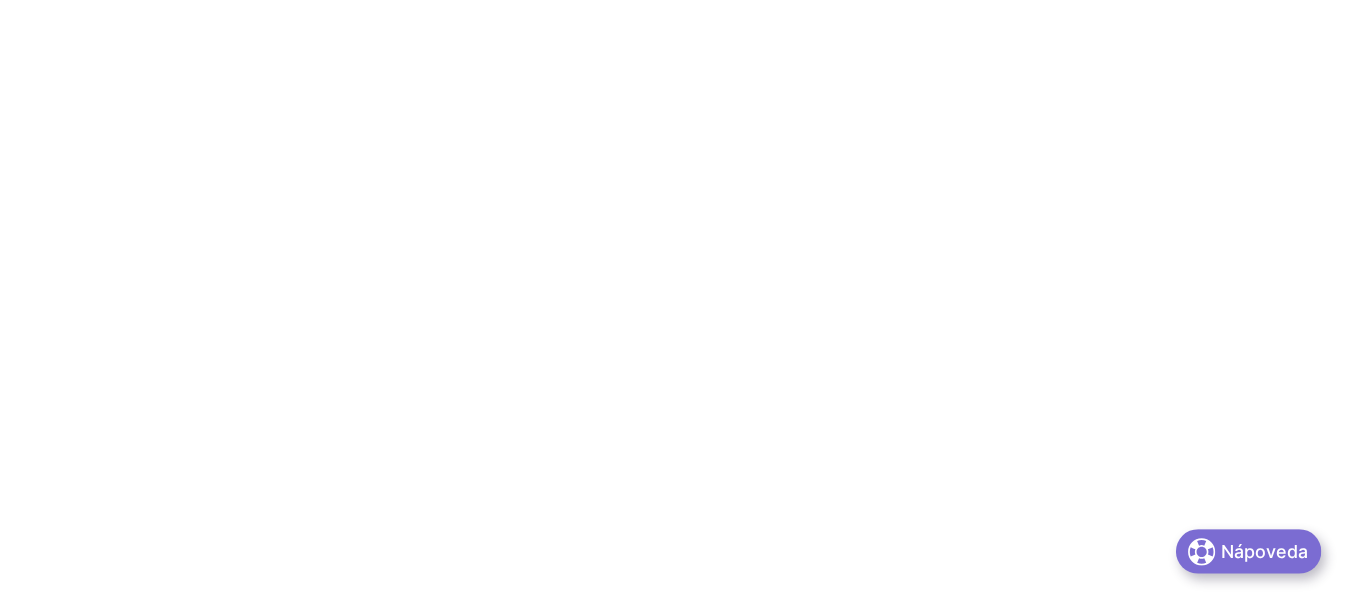 scroll, scrollTop: 0, scrollLeft: 0, axis: both 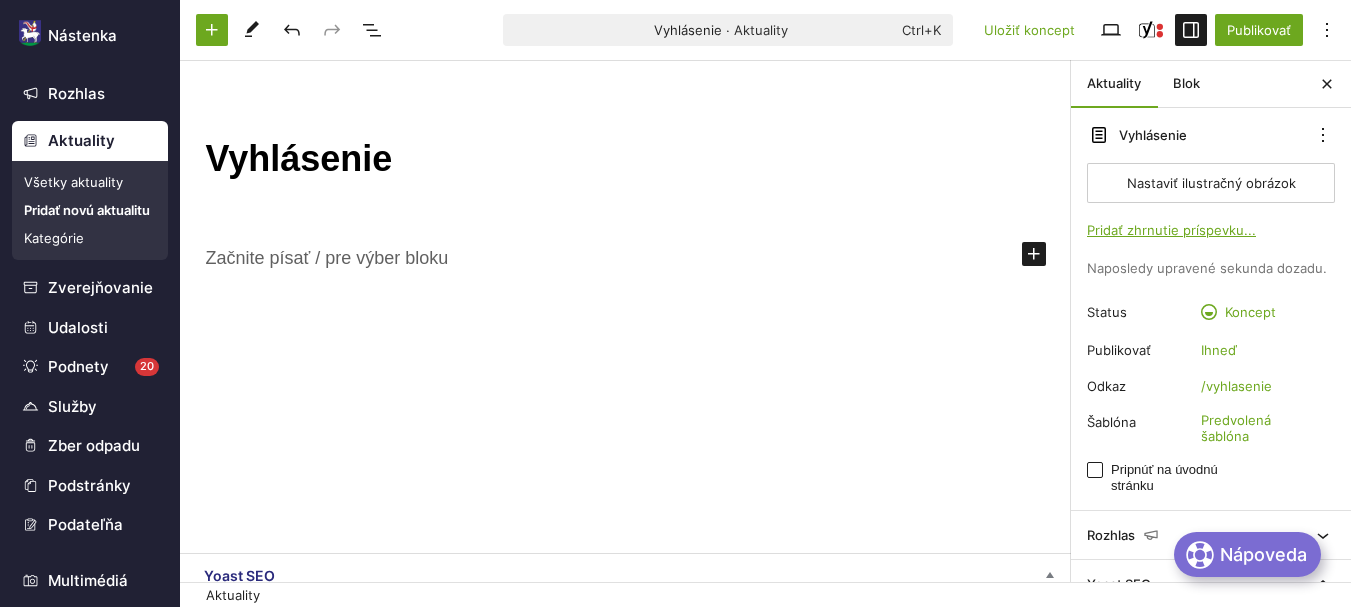 click on "Vyhlásenie" at bounding box center [626, 159] 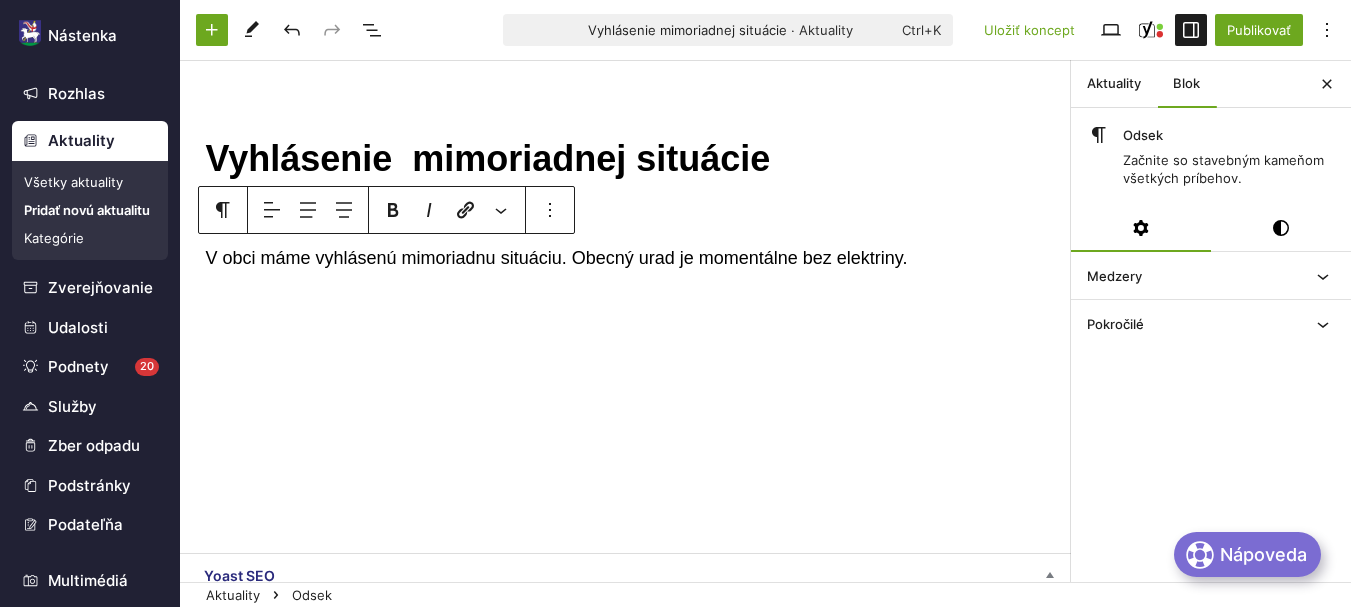 click on "V obci máme vyhlásenú mimoriadnu situáciu. Obecný urad je momentálne bez elektriny." at bounding box center (626, 258) 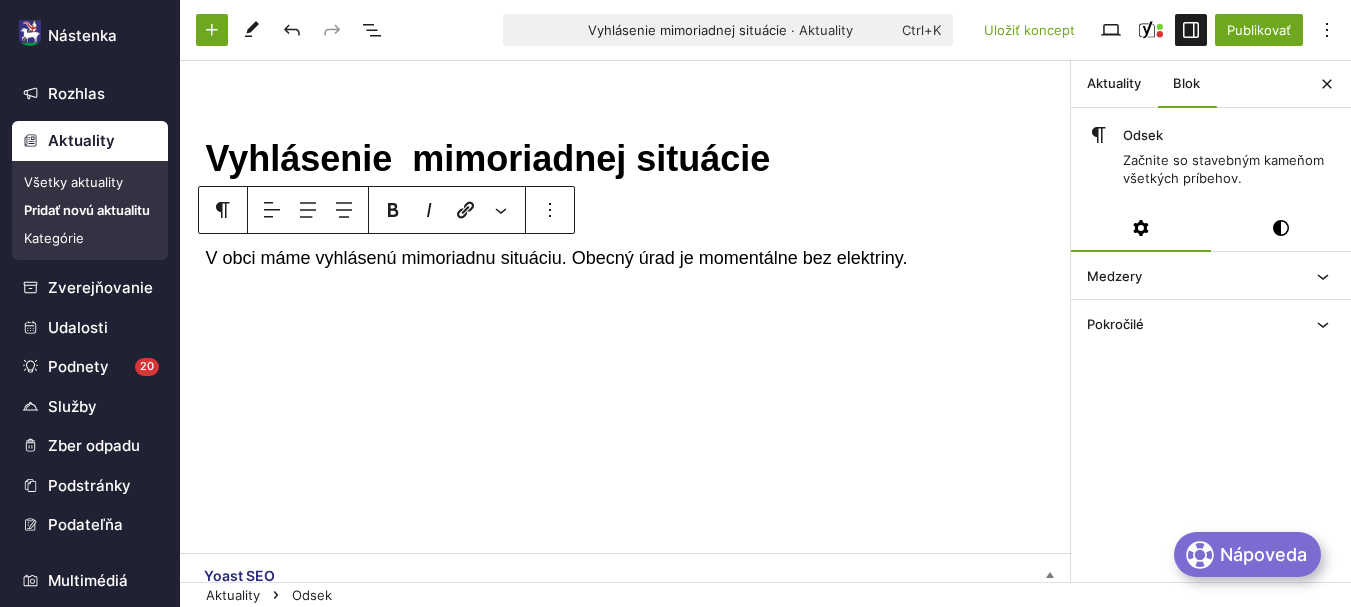 click on "V obci máme vyhlásenú mimoriadnu situáciu. Obecný úrad je momentálne bez elektriny." at bounding box center [626, 258] 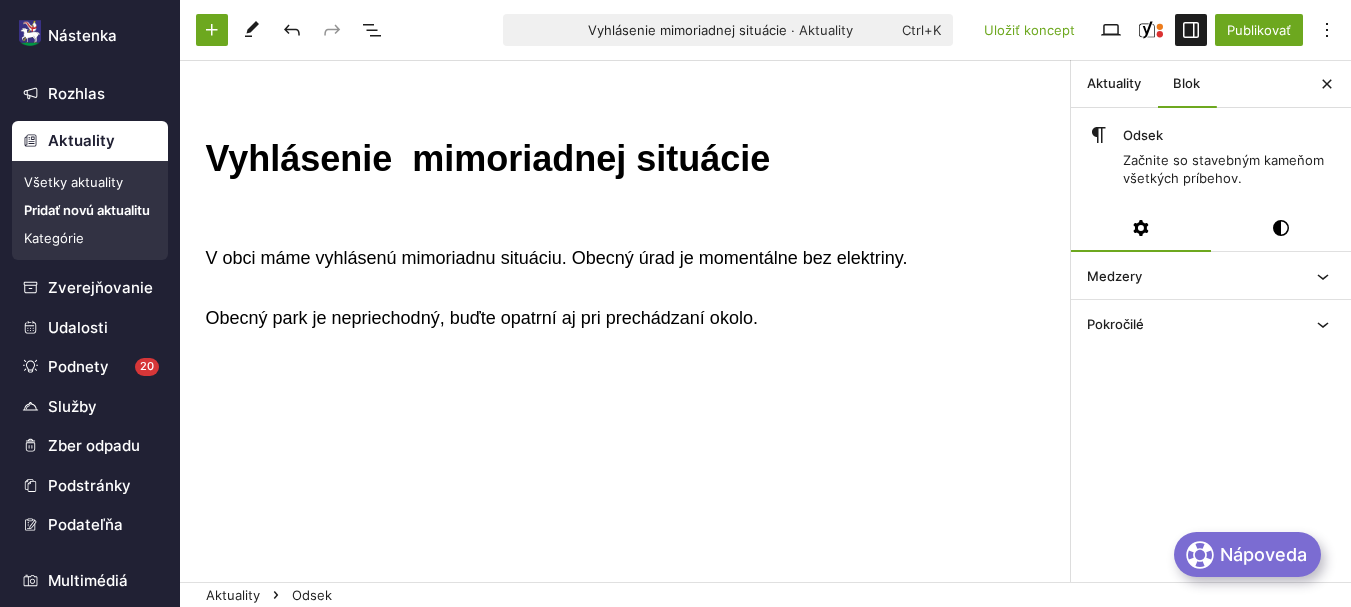 click on "V obci máme vyhlásenú mimoriadnu situáciu. Obecný úrad je momentálne bez elektriny." at bounding box center (626, 258) 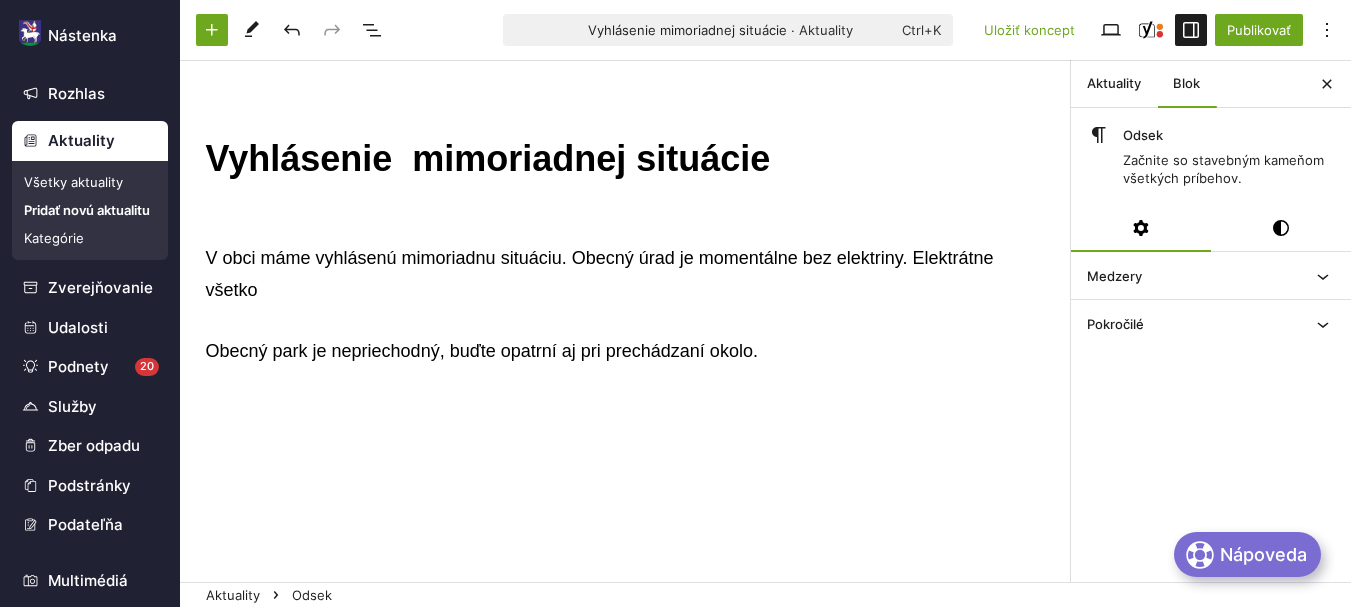 scroll, scrollTop: 32, scrollLeft: 0, axis: vertical 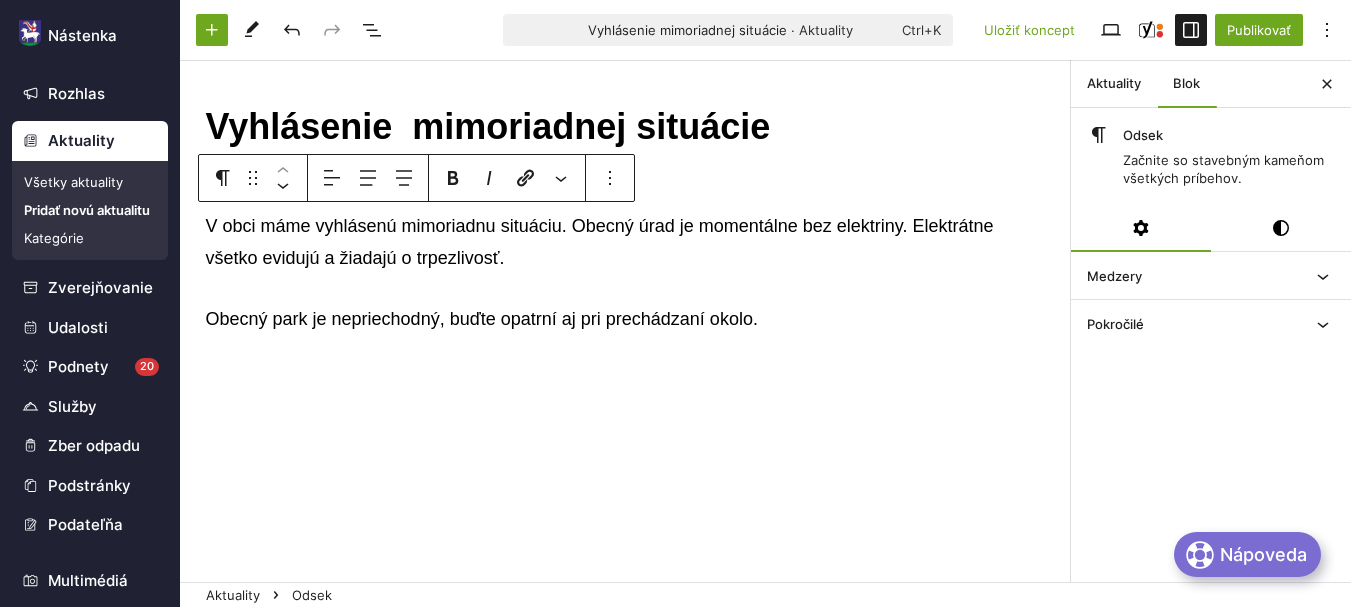 click on "V obci máme vyhlásenú mimoriadnu situáciu. Obecný úrad je momentálne bez elektriny. Elektrátne všetko evidujú a žiadajú o trpezlivosť." at bounding box center [626, 242] 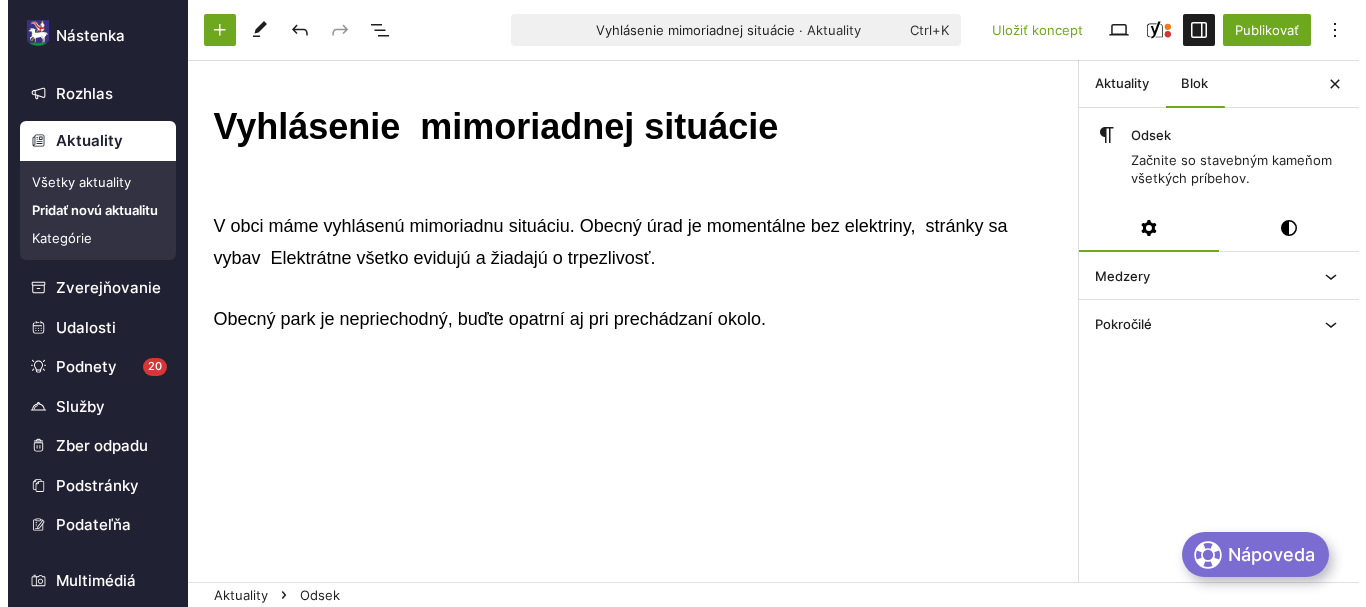 scroll, scrollTop: 64, scrollLeft: 0, axis: vertical 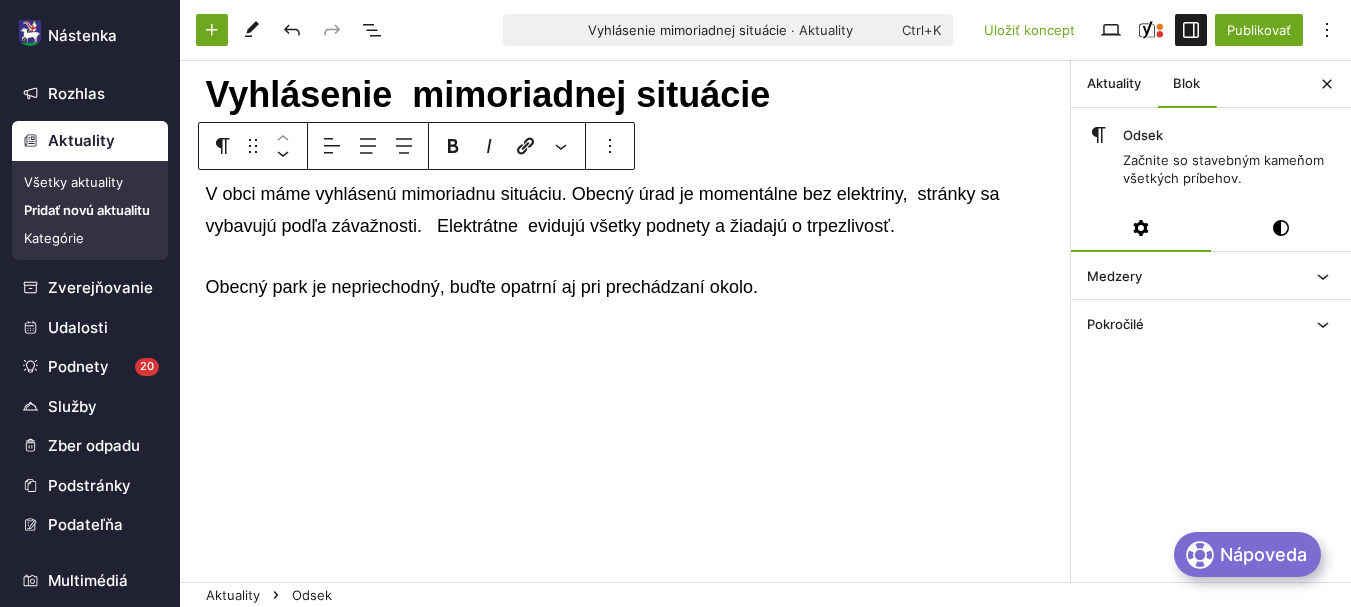 click on "Obecný park je nepriechodný, buďte opatrní aj pri prechádzaní okolo." at bounding box center [626, 287] 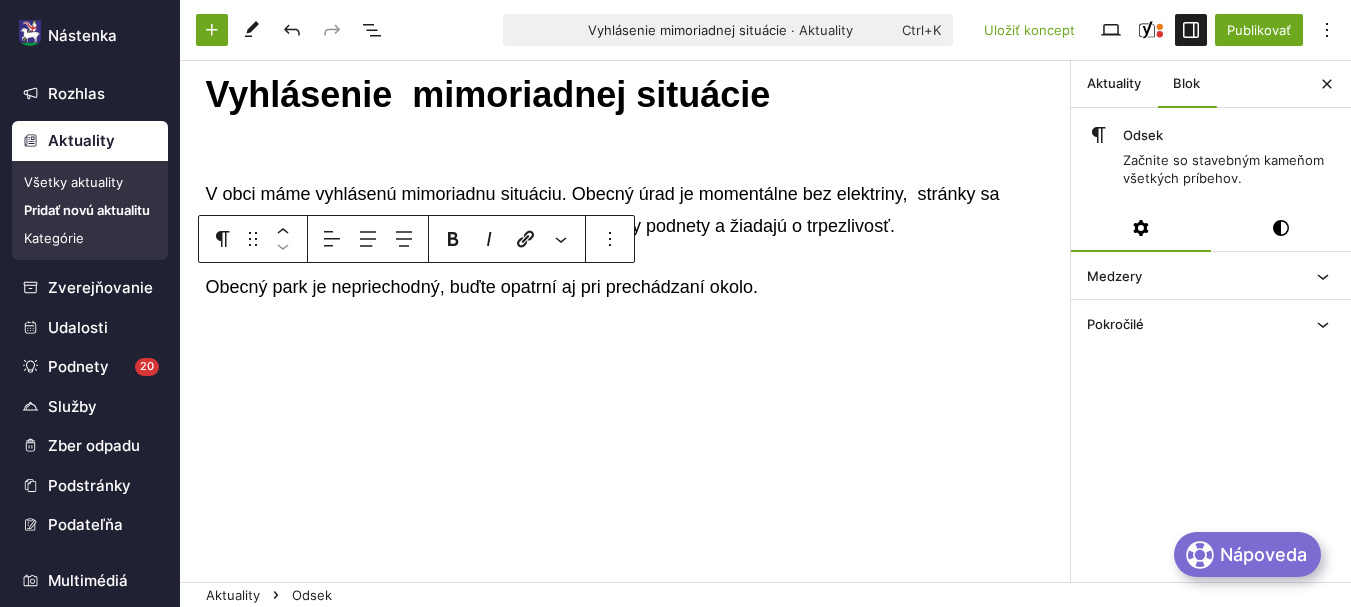 click on "Obecný park je nepriechodný, buďte opatrní aj pri prechádzaní okolo." at bounding box center [626, 287] 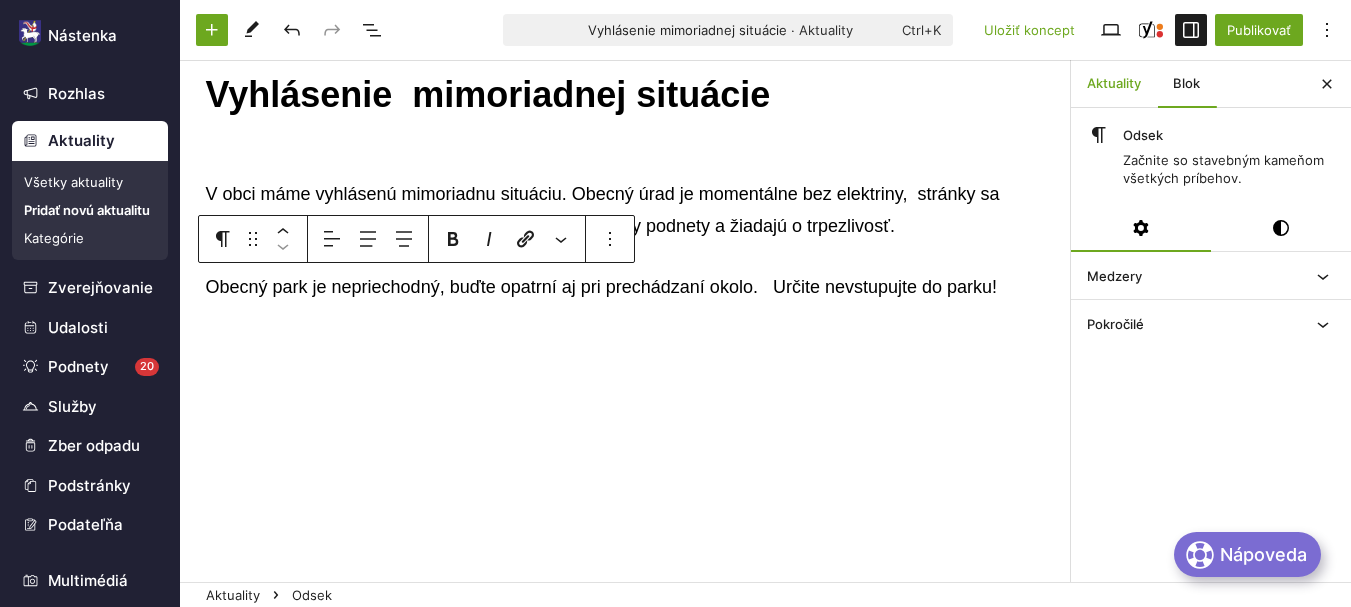 click on "Aktuality" at bounding box center [1114, 84] 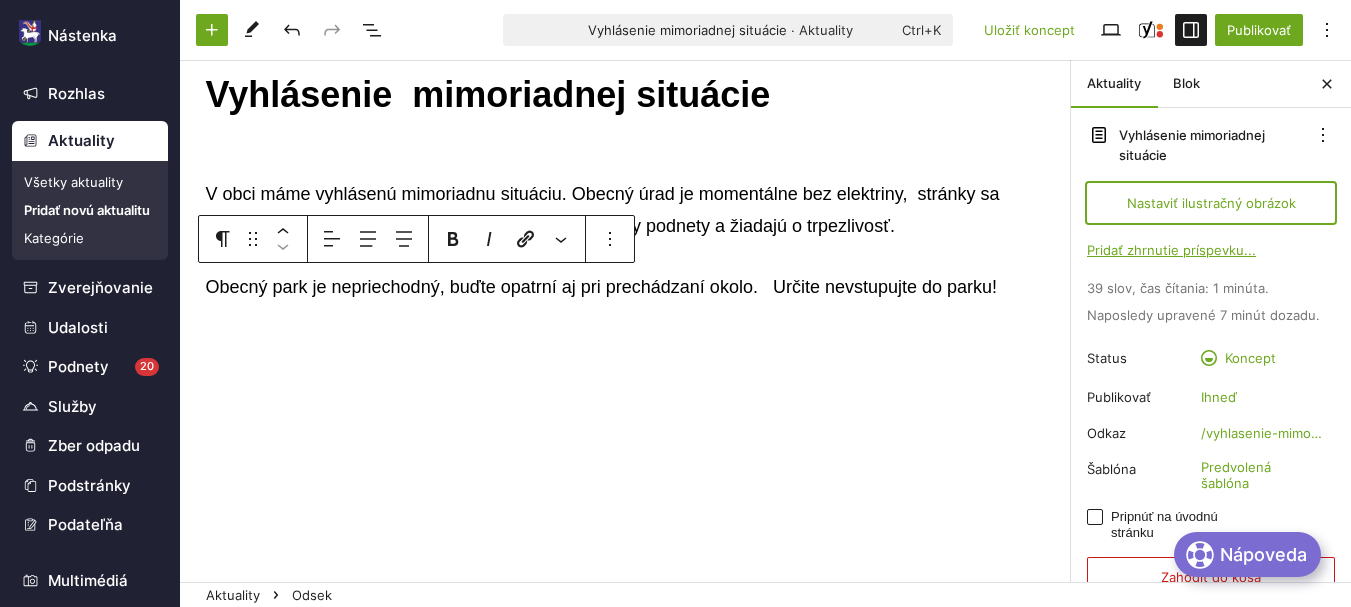 click on "Nastaviť ilustračný obrázok" at bounding box center [1211, 203] 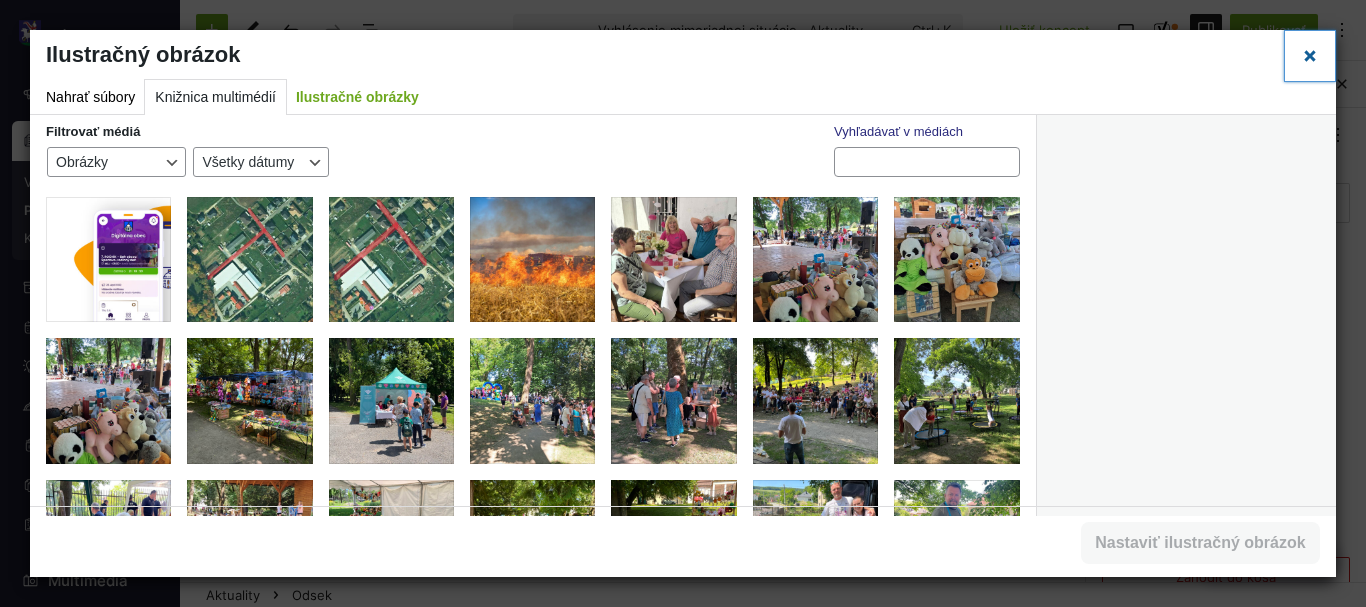 click on "Zavrieť okno" at bounding box center [1310, 55] 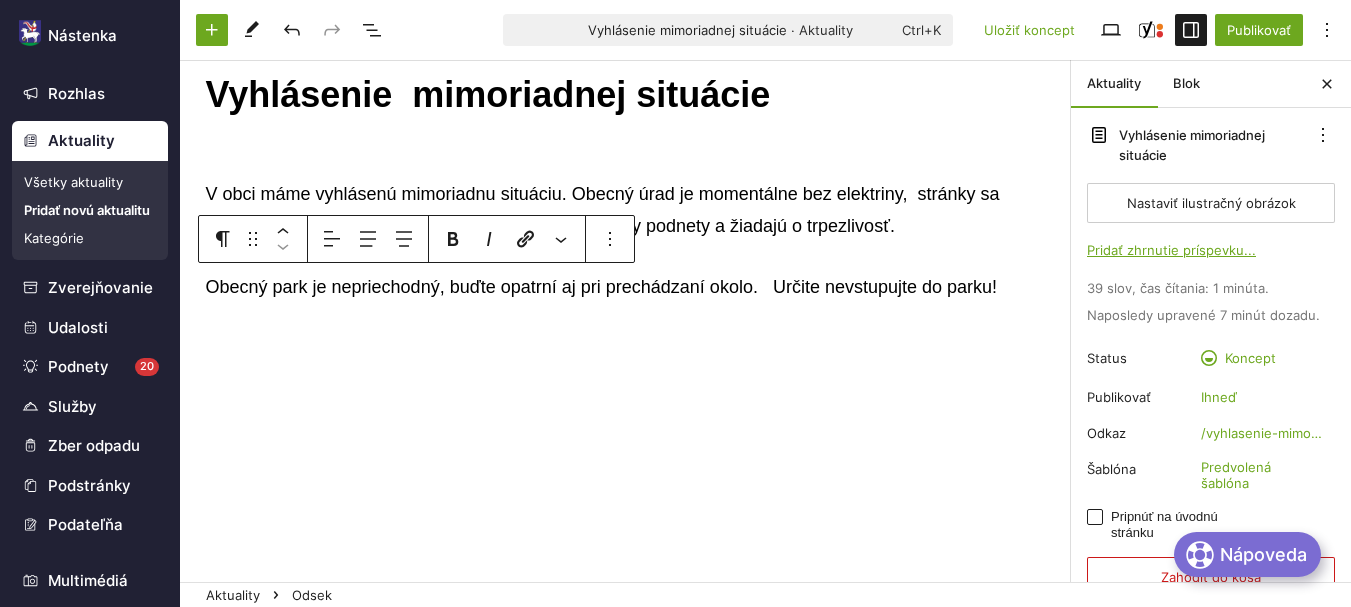 click on "Obecný park je nepriechodný, buďte opatrní aj pri prechádzaní okolo.   Určite nevstupujte do parku!" at bounding box center (626, 287) 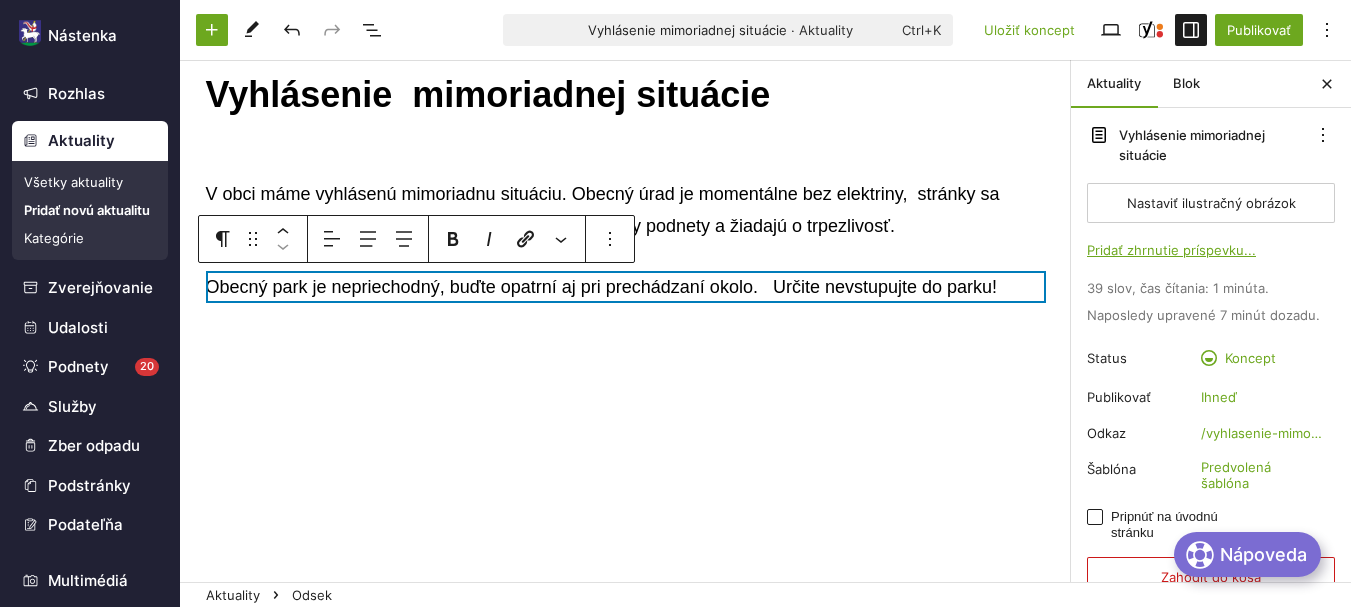 drag, startPoint x: 203, startPoint y: 228, endPoint x: 251, endPoint y: 401, distance: 179.5355 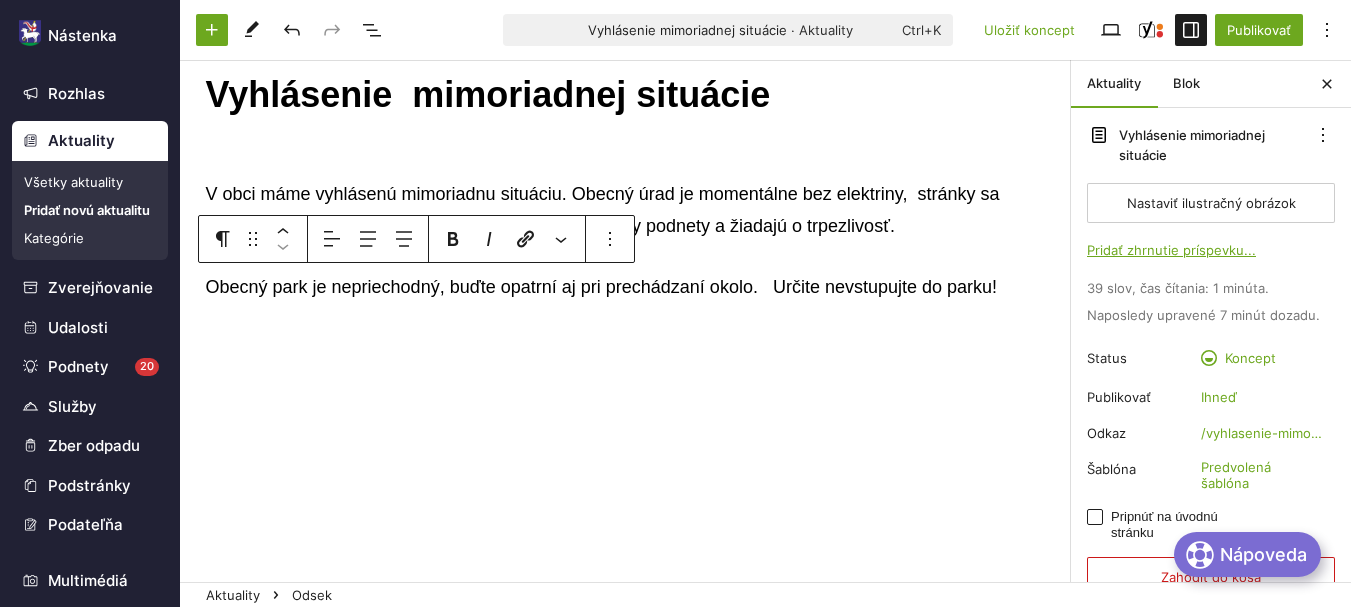 click on "Vyhlásenie  mimoriadnej situácie V obci máme vyhlásenú mimoriadnu situáciu. Obecný úrad je momentálne bez elektriny,  stránky sa vybavujú podľa závažnosti.   Elektrátne  evidujú všetky podnety a žiadajú o trpezlivosť.  Obecný park je nepriechodný, buďte opatrní aj pri prechádzaní okolo.   Určite nevstupujte do parku!" at bounding box center (625, 297) 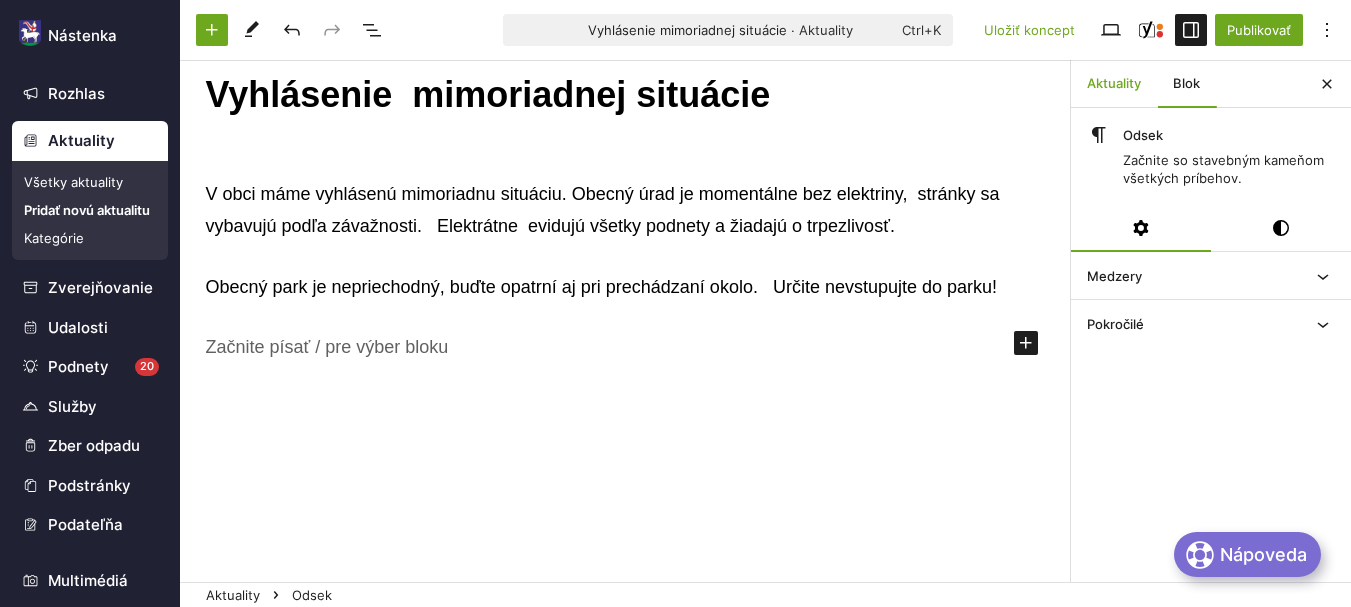 click on "Aktuality" at bounding box center [1114, 84] 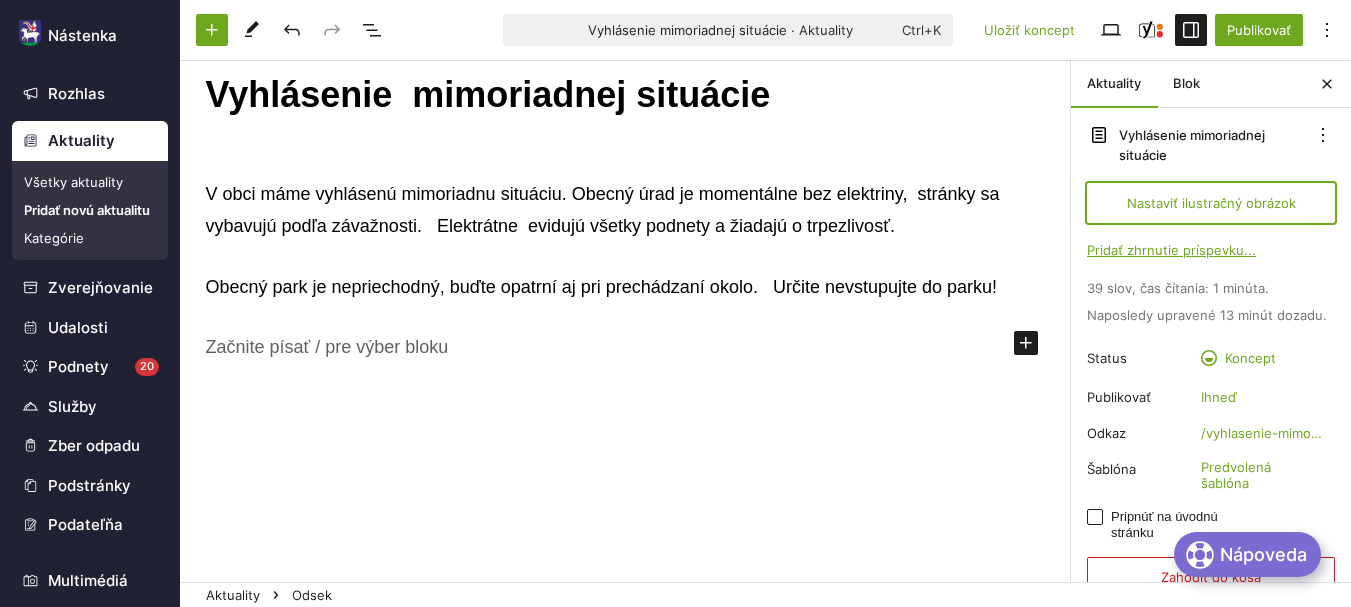click on "Nastaviť ilustračný obrázok" at bounding box center (1211, 203) 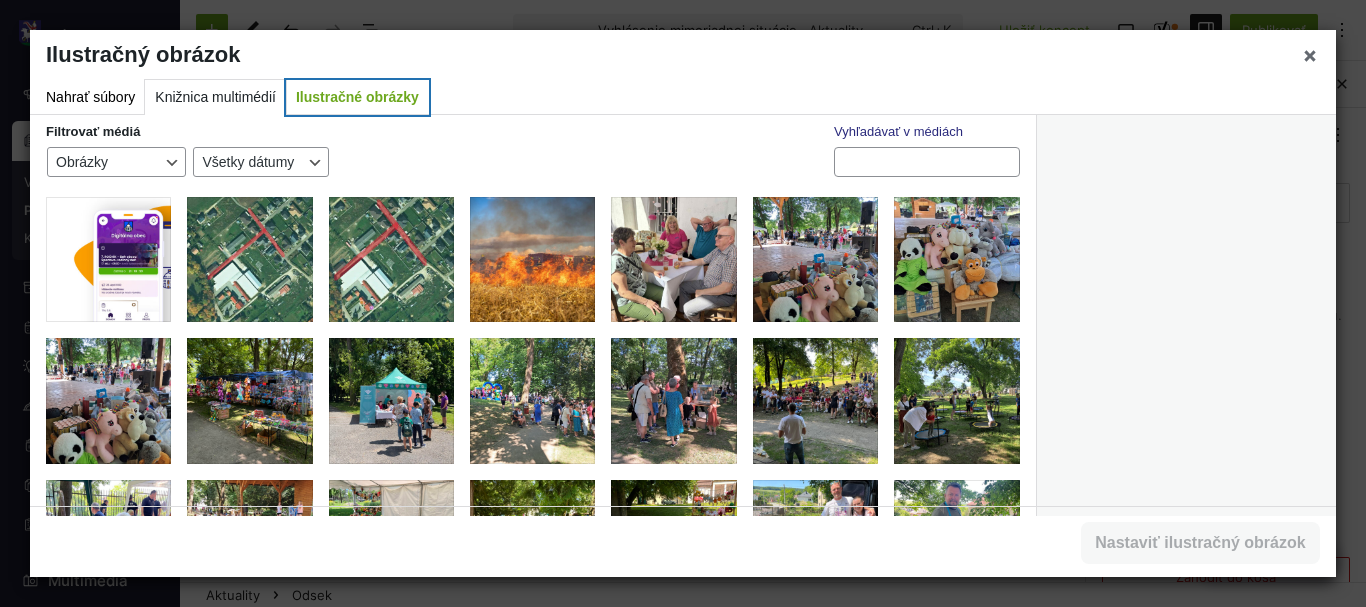 click on "Ilustračné obrázky" at bounding box center (357, 97) 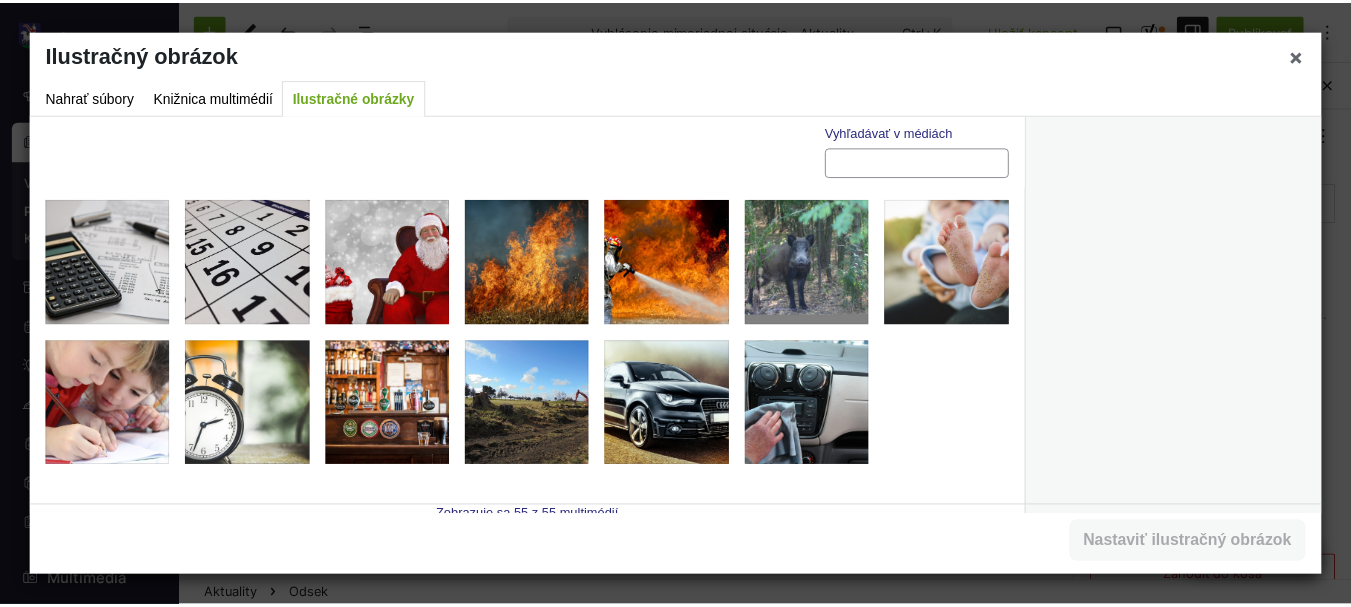 scroll, scrollTop: 905, scrollLeft: 0, axis: vertical 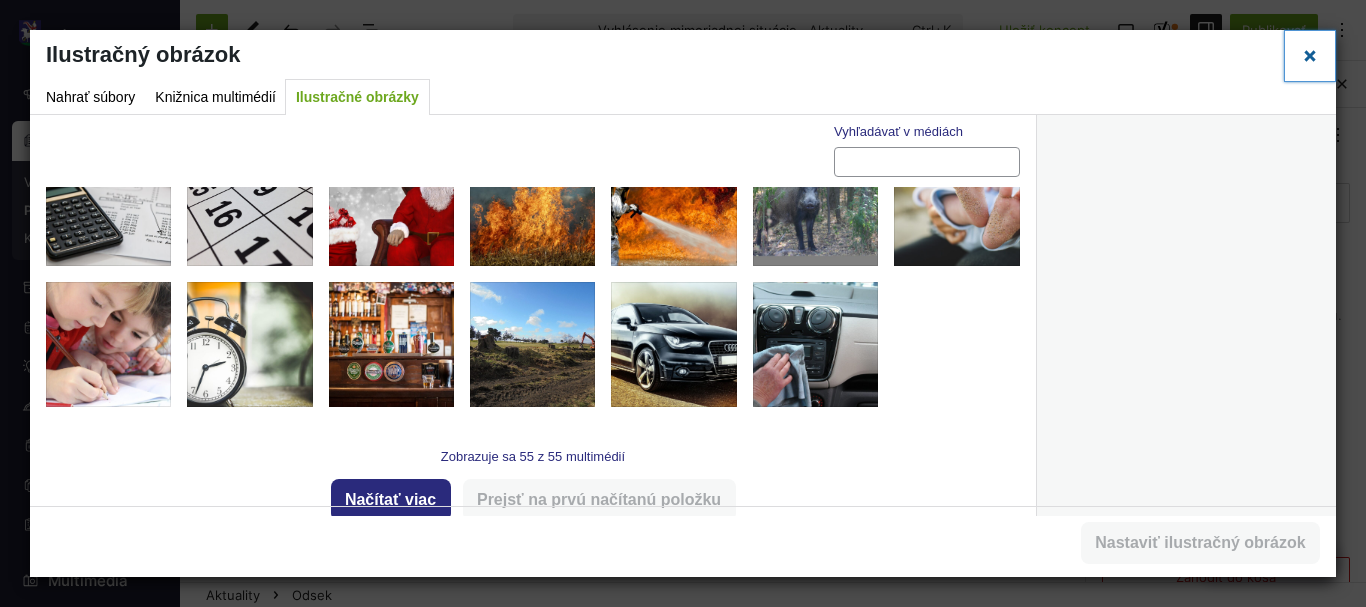 click on "Zavrieť okno" at bounding box center (1310, 55) 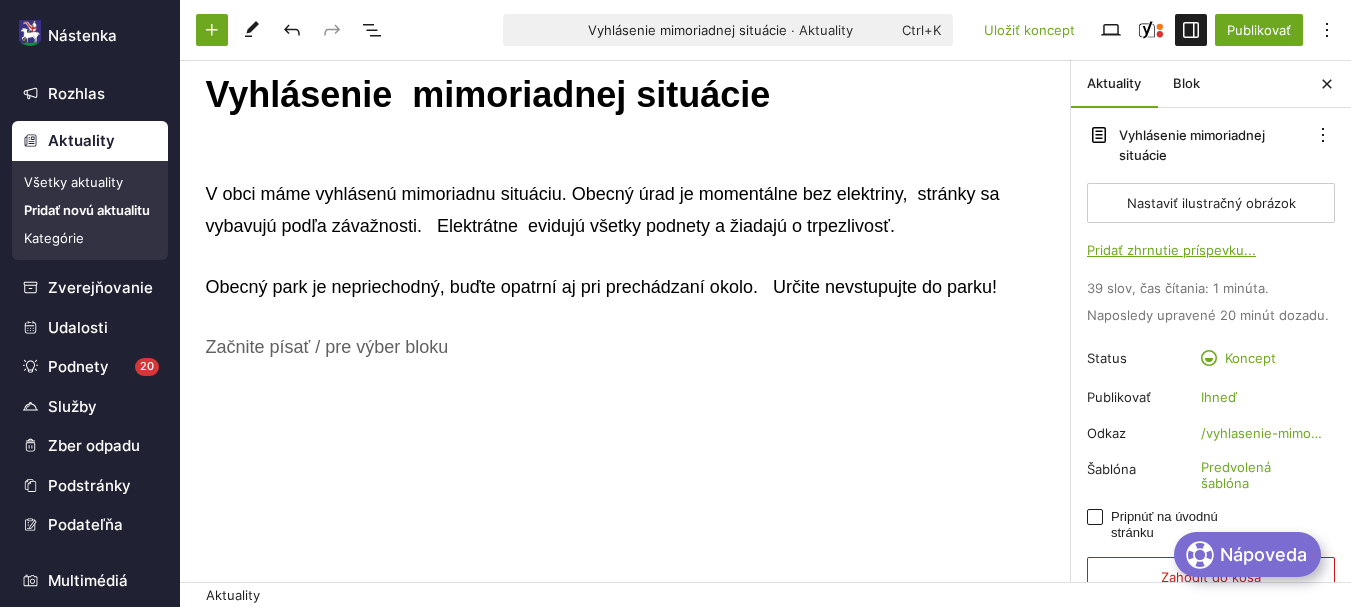 click on "V obci máme vyhlásenú mimoriadnu situáciu. Obecný úrad je momentálne bez elektriny,  stránky sa vybavujú podľa závažnosti.   Elektrátne  evidujú všetky podnety a žiadajú o trpezlivosť.  Obecný park je nepriechodný, buďte opatrní aj pri prechádzaní okolo.   Určite nevstupujte do parku!  ﻿" at bounding box center [625, 271] 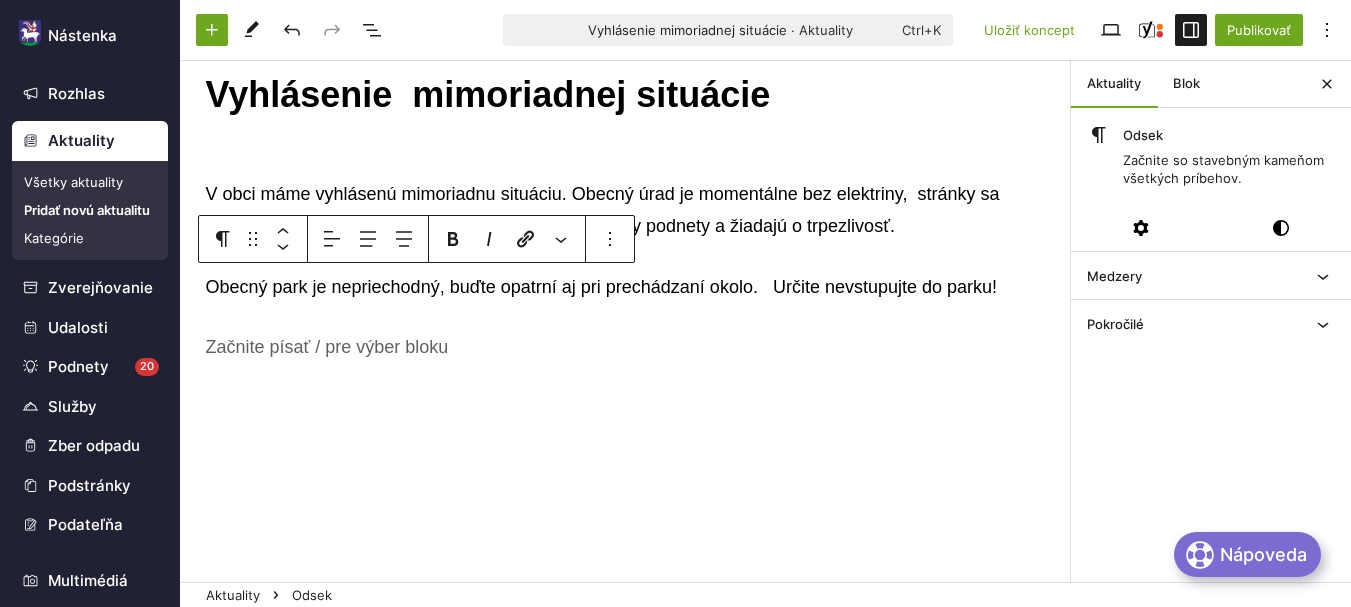 click on "Obecný park je nepriechodný, buďte opatrní aj pri prechádzaní okolo.   Určite nevstupujte do parku!" at bounding box center [626, 287] 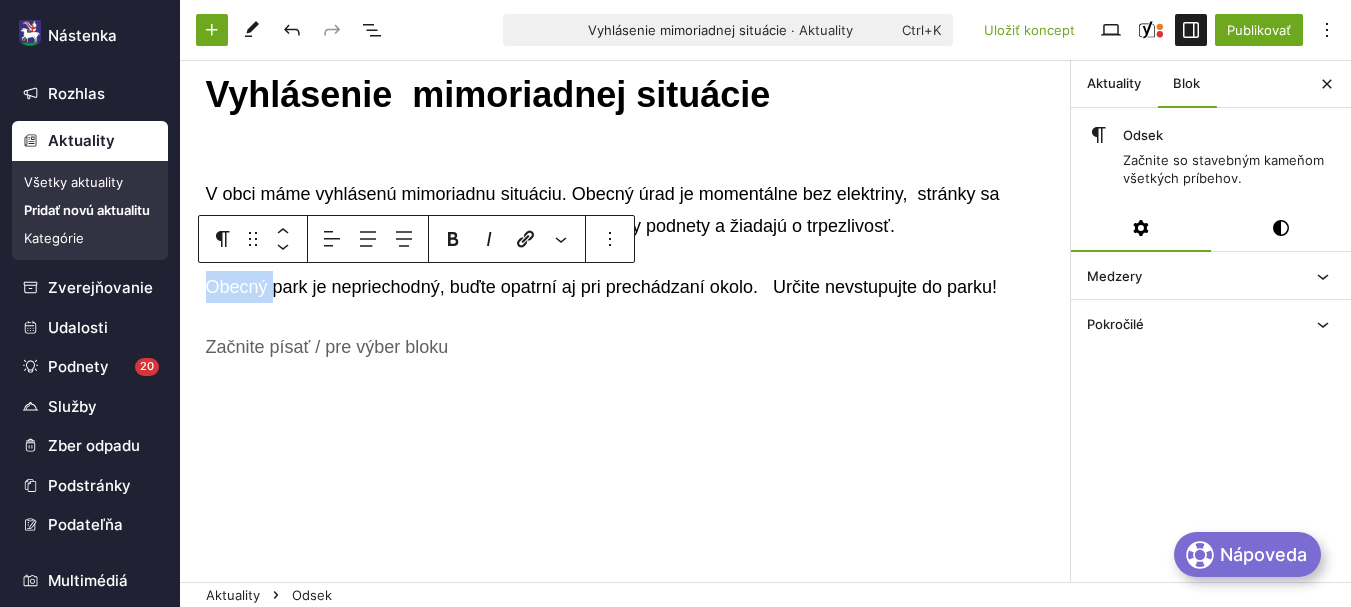 click on "Obecný park je nepriechodný, buďte opatrní aj pri prechádzaní okolo.   Určite nevstupujte do parku!" at bounding box center (626, 287) 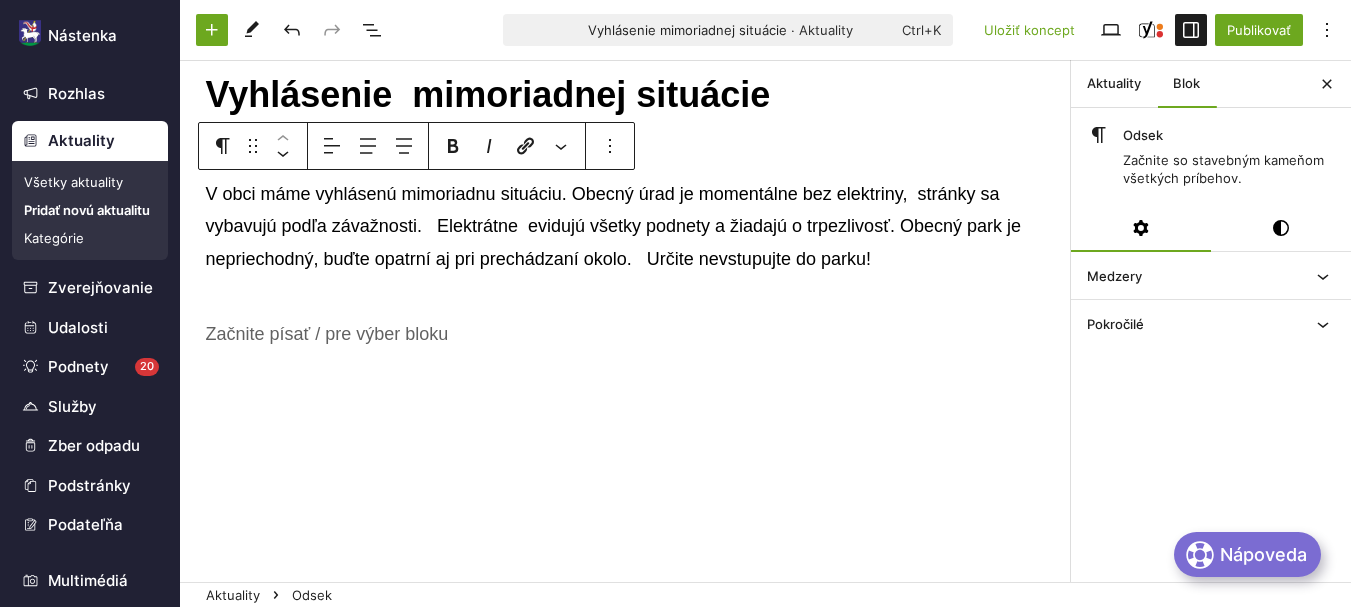 scroll, scrollTop: 4, scrollLeft: 0, axis: vertical 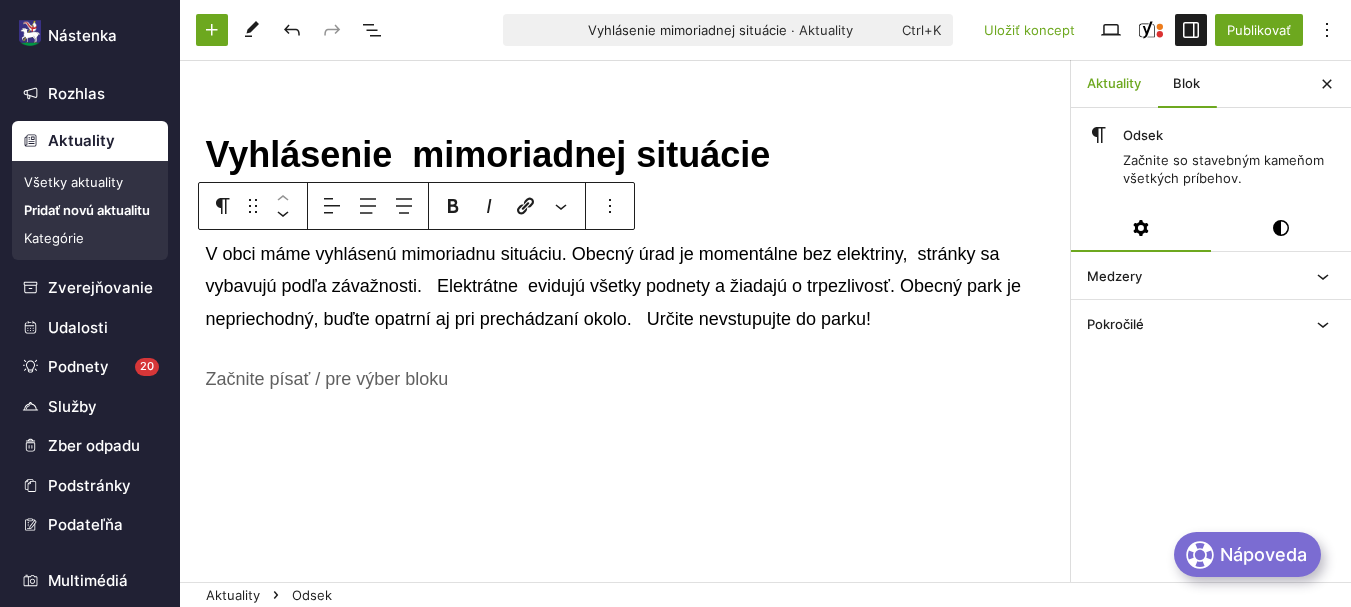 click on "Aktuality" at bounding box center (1114, 84) 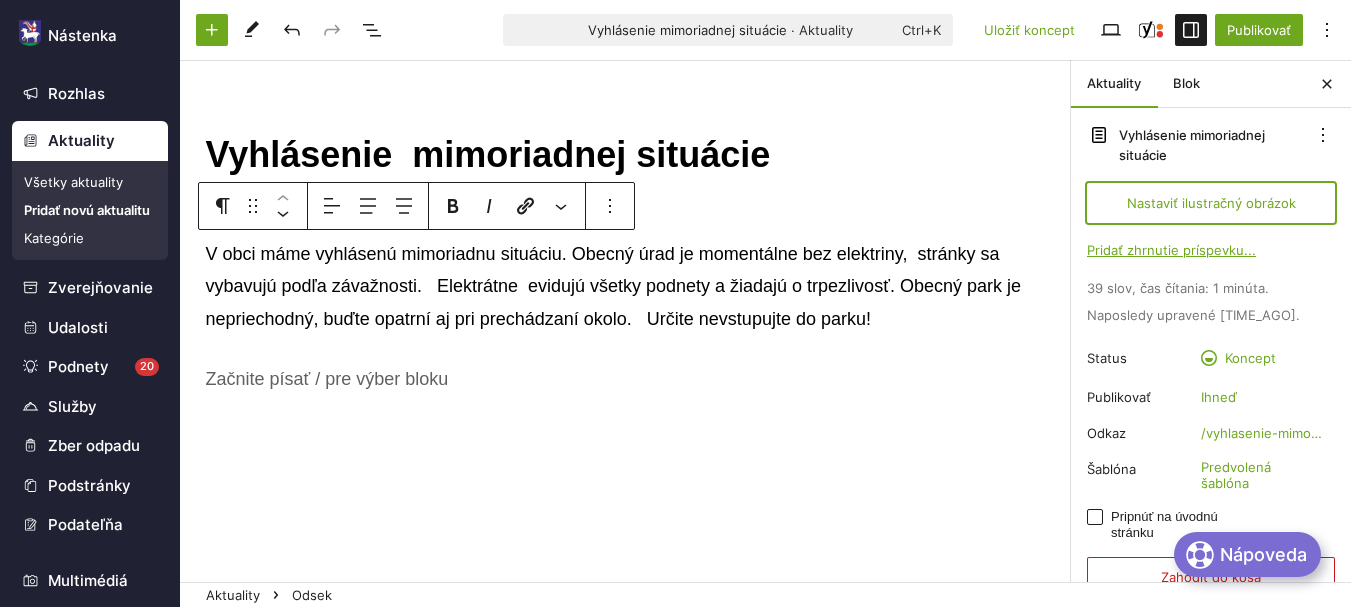 click on "Nastaviť ilustračný obrázok" at bounding box center (1211, 203) 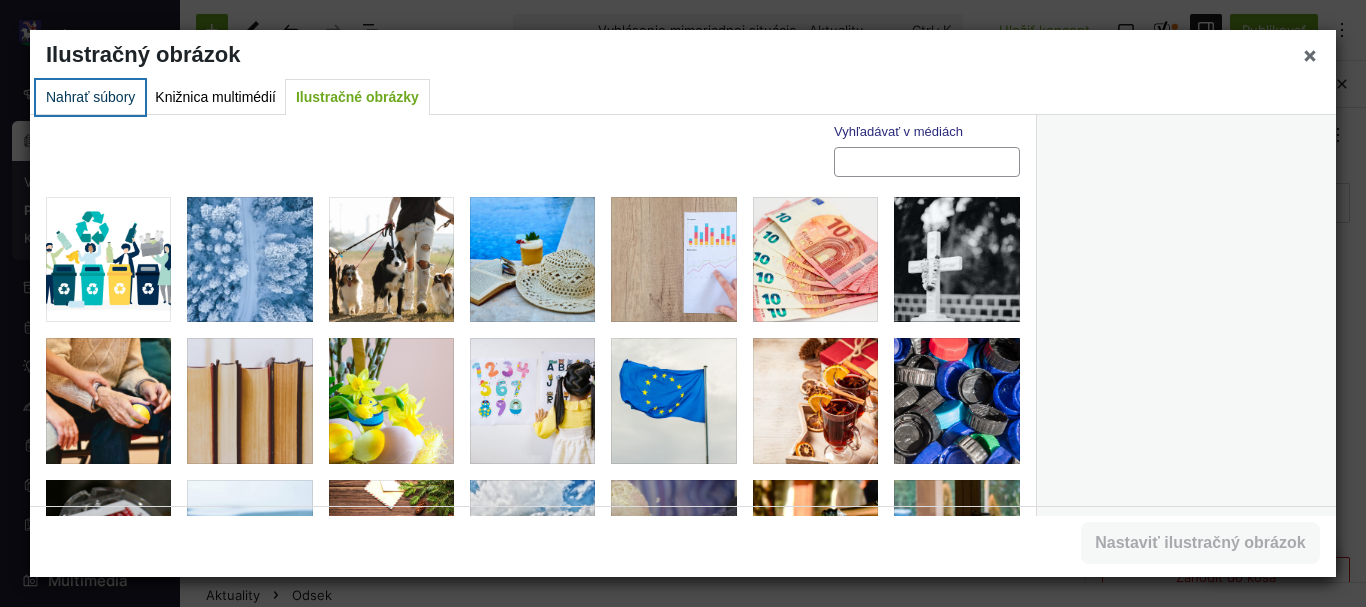 click on "Nahrať súbory" at bounding box center (90, 97) 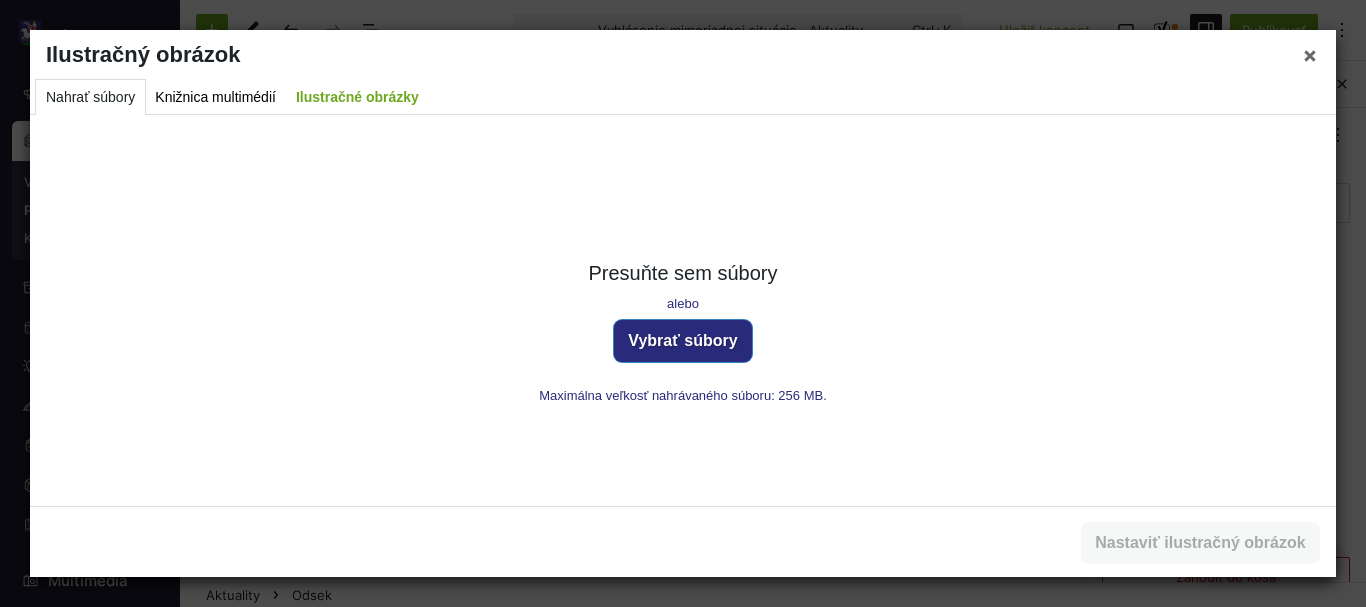click on "Vybrať súbory" at bounding box center [683, 341] 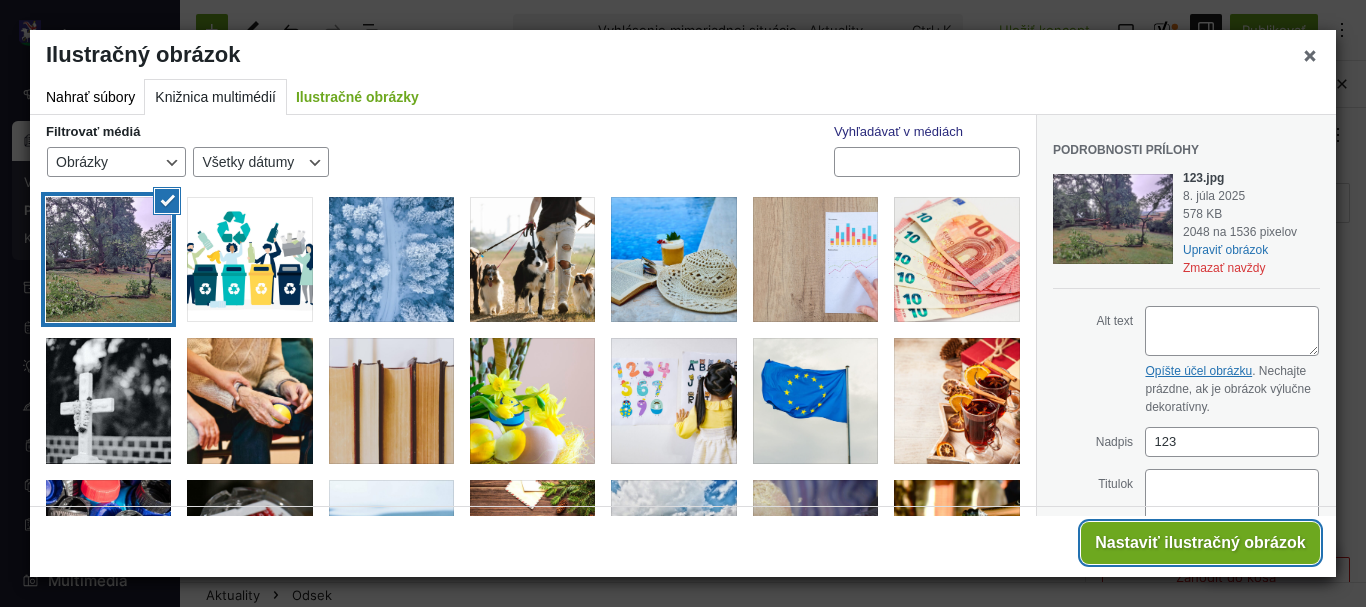 click on "Nastaviť ilustračný obrázok" at bounding box center [1200, 543] 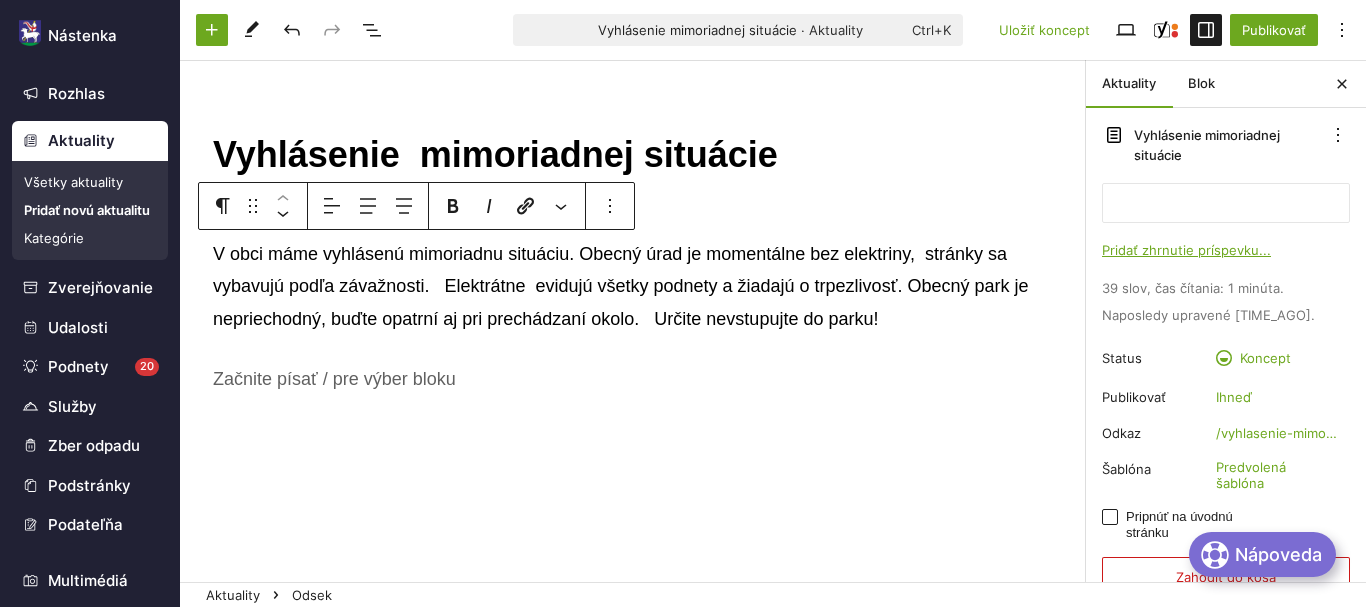 click on "Pripnúť na úvodnú stránku" at bounding box center (1197, 525) 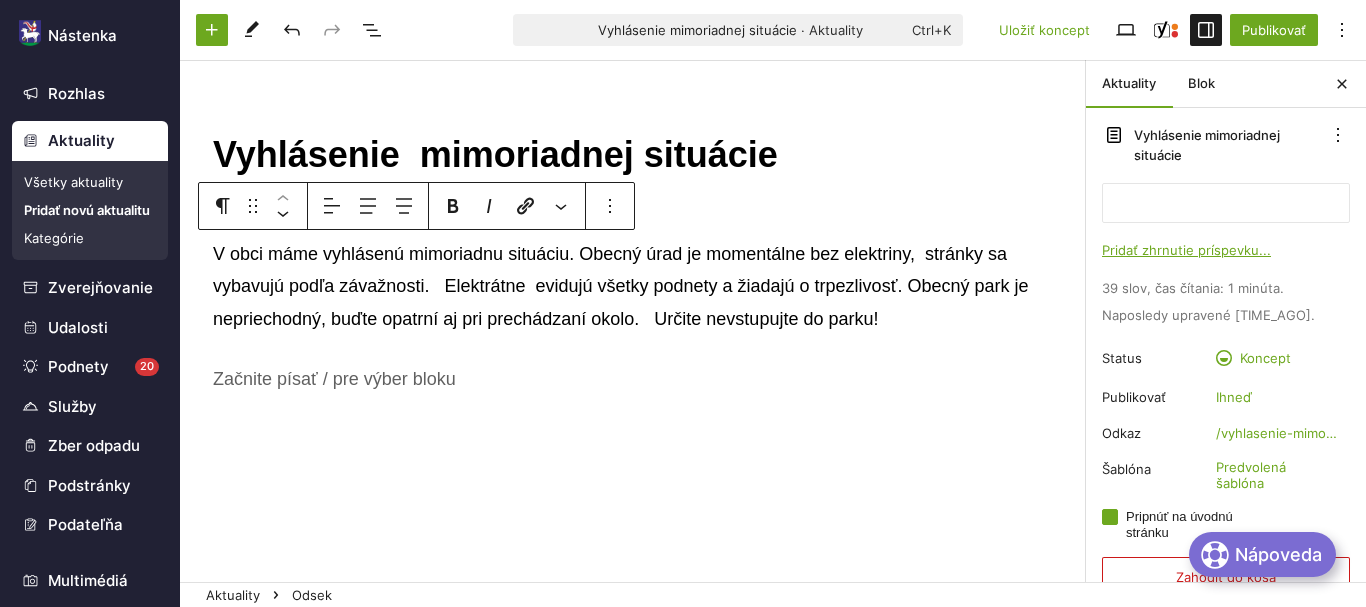 checkbox on "true" 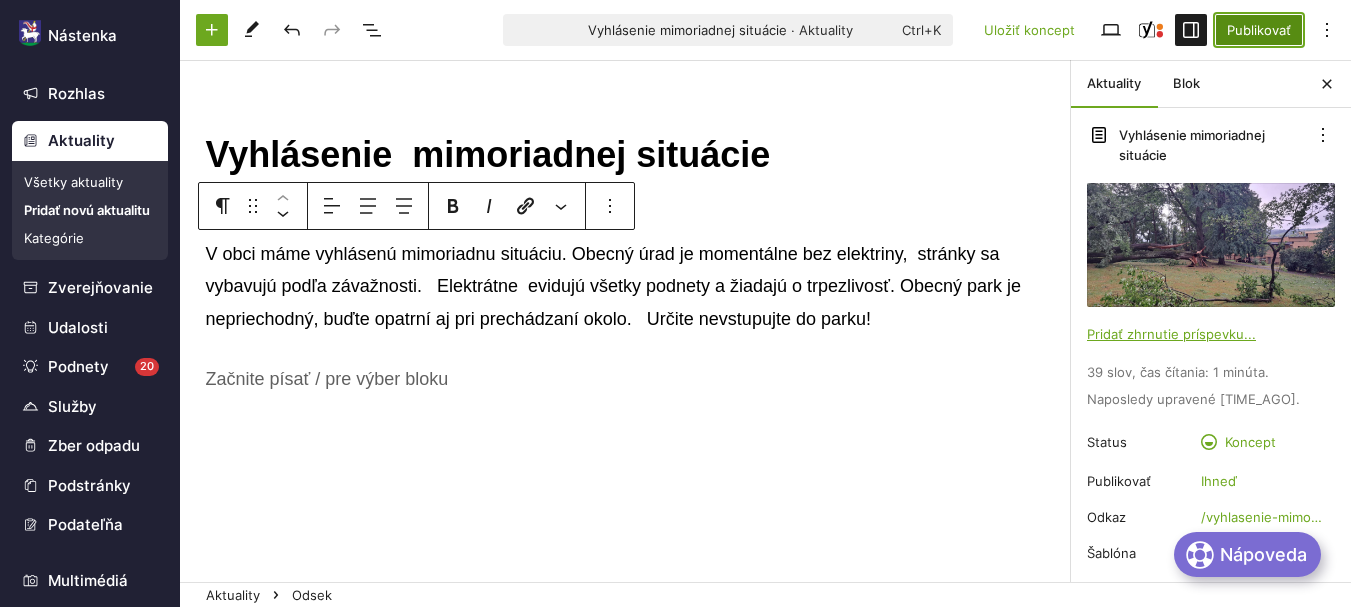 click on "Publikovať" at bounding box center [1259, 30] 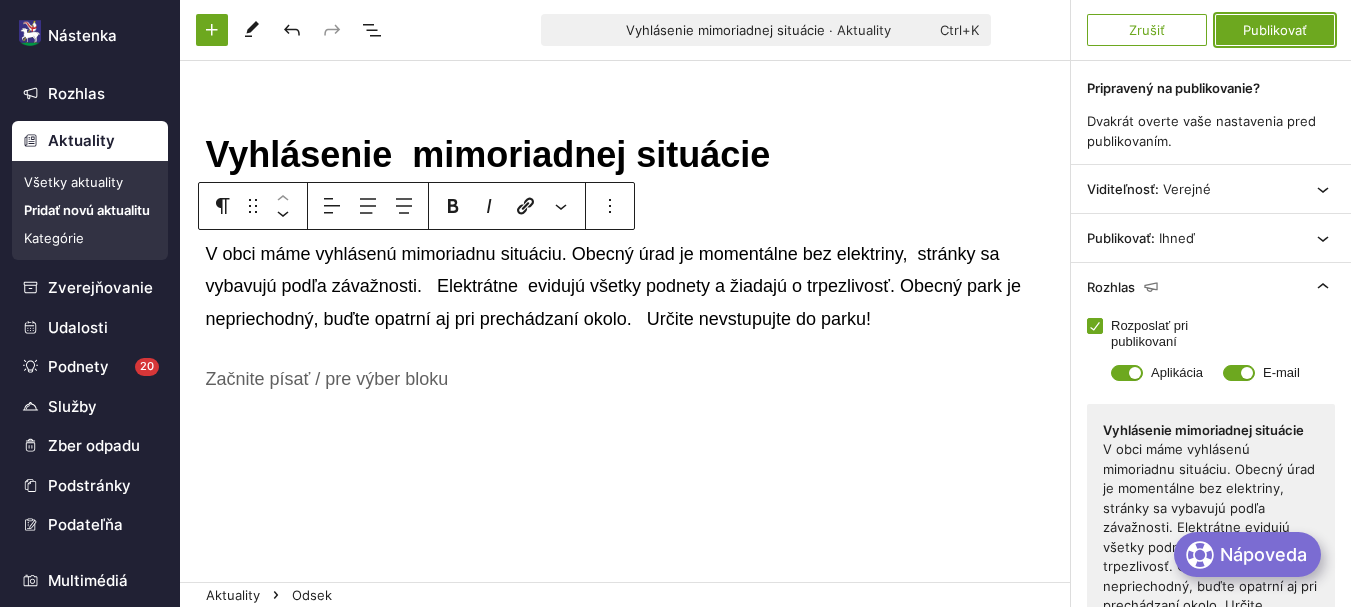 click on "Publikovať" at bounding box center (1275, 30) 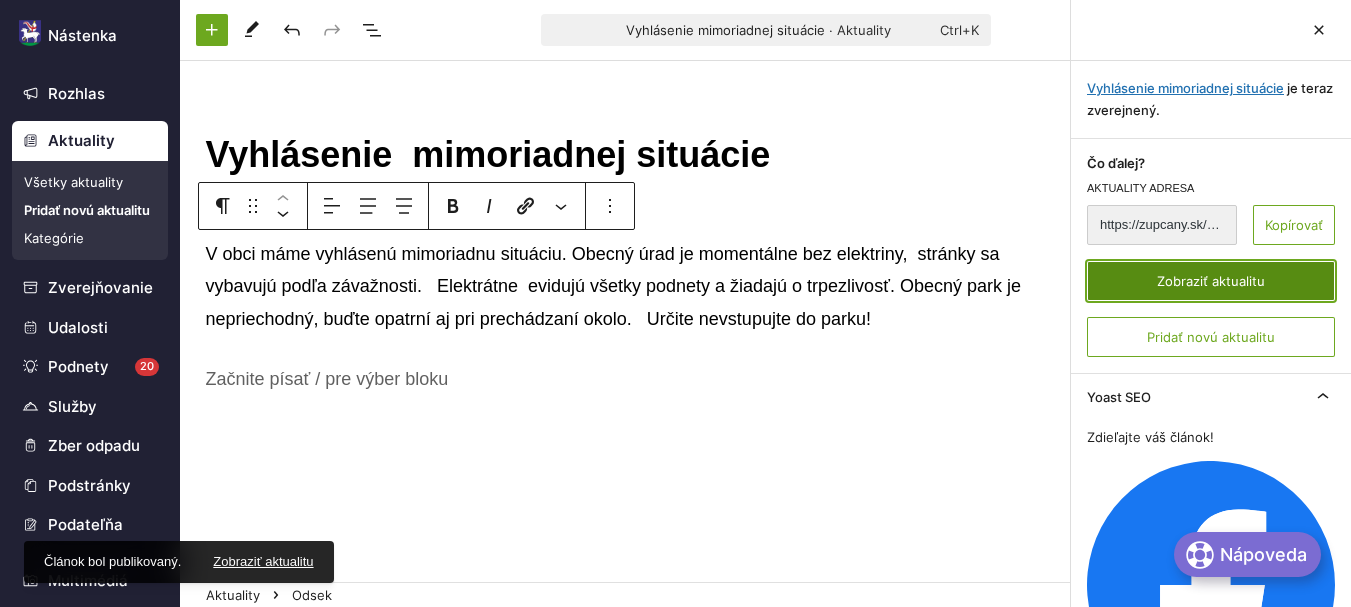 click on "Zobraziť aktualitu" at bounding box center [1211, 281] 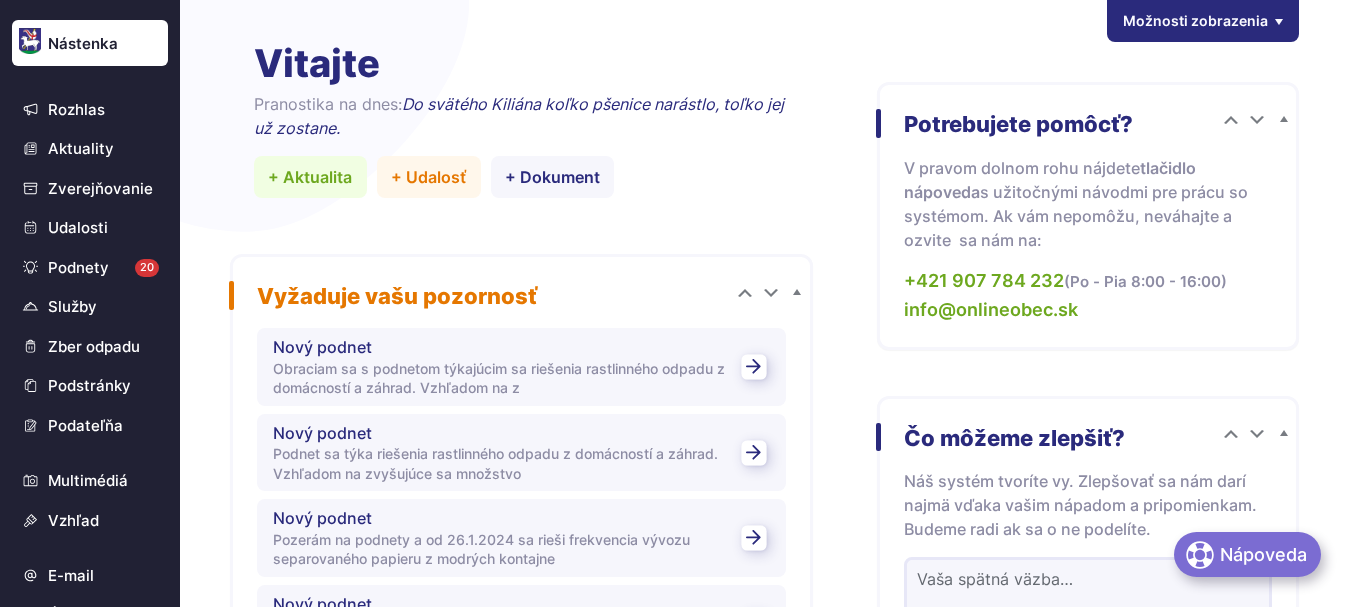 scroll, scrollTop: 0, scrollLeft: 0, axis: both 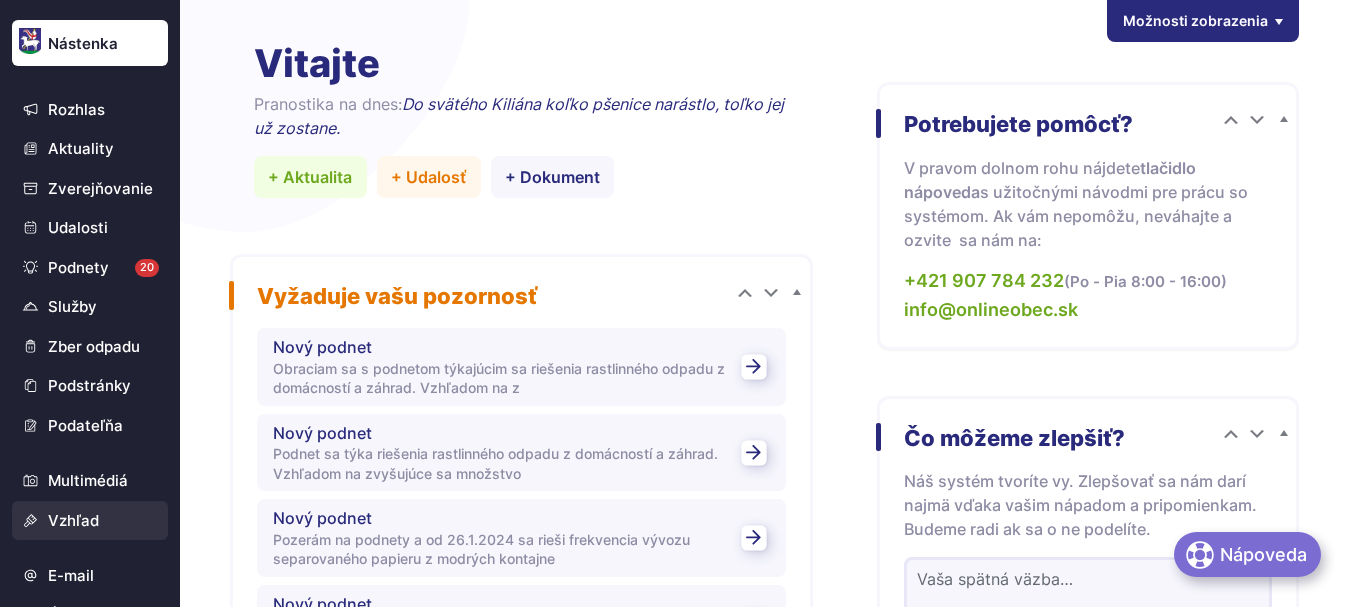 click on "Vzhľad" at bounding box center [90, 521] 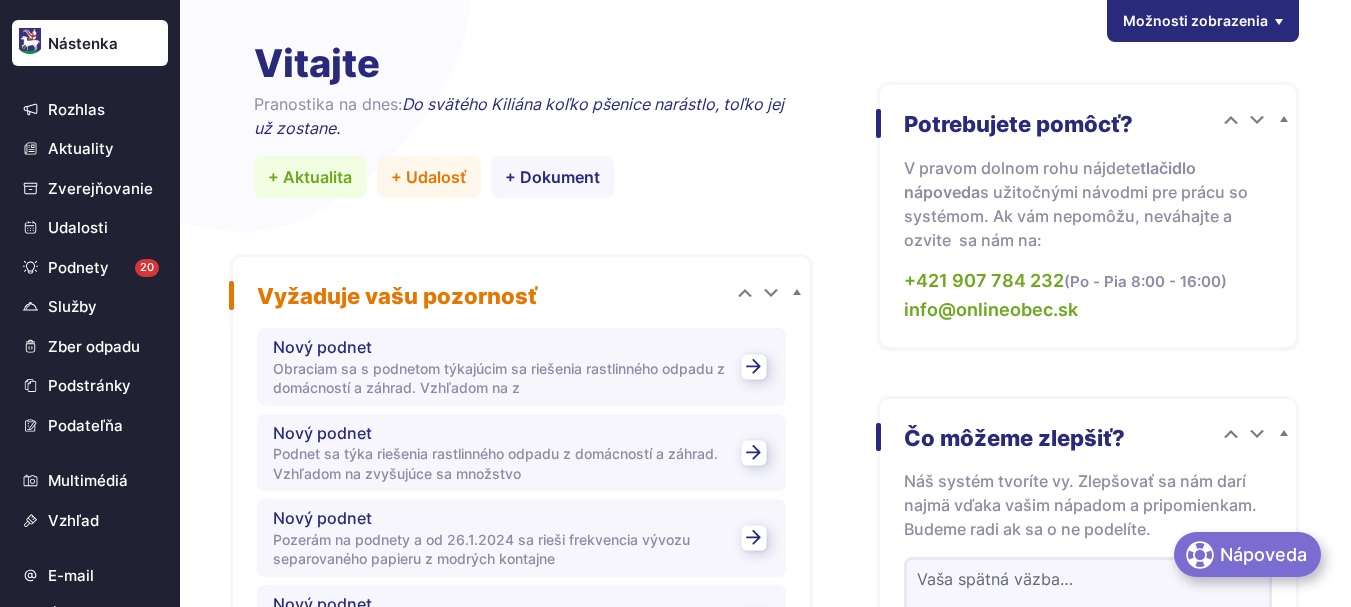 scroll, scrollTop: 0, scrollLeft: 0, axis: both 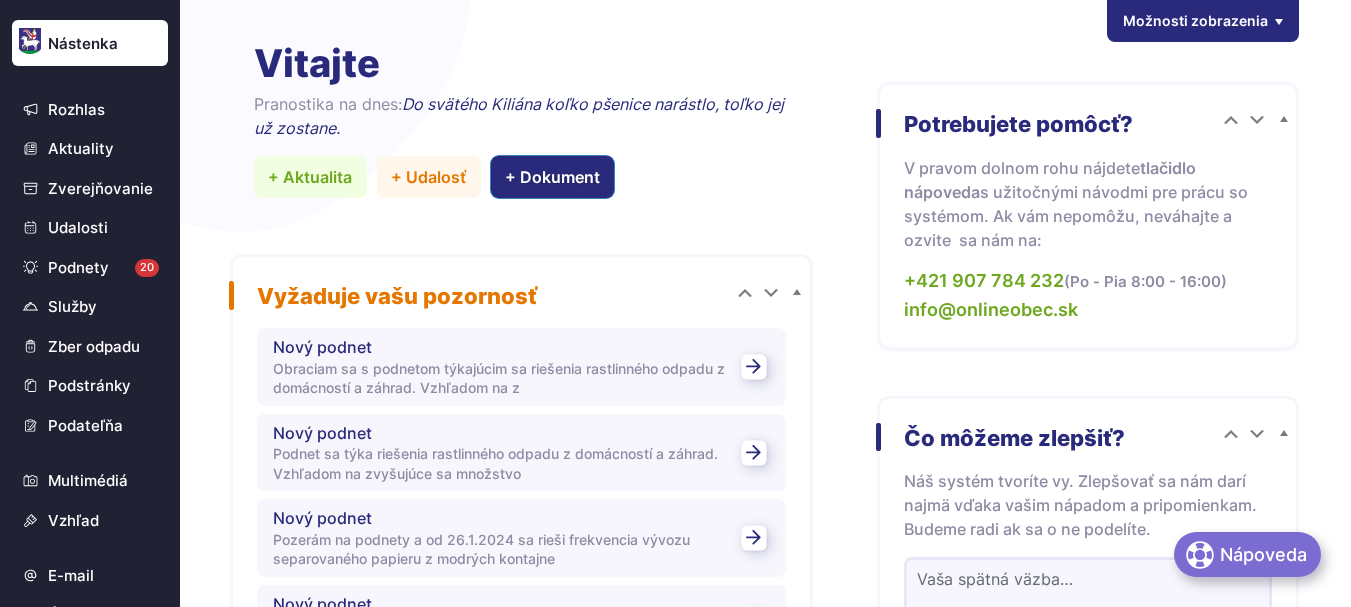 click on "+ Dokument" at bounding box center (553, 177) 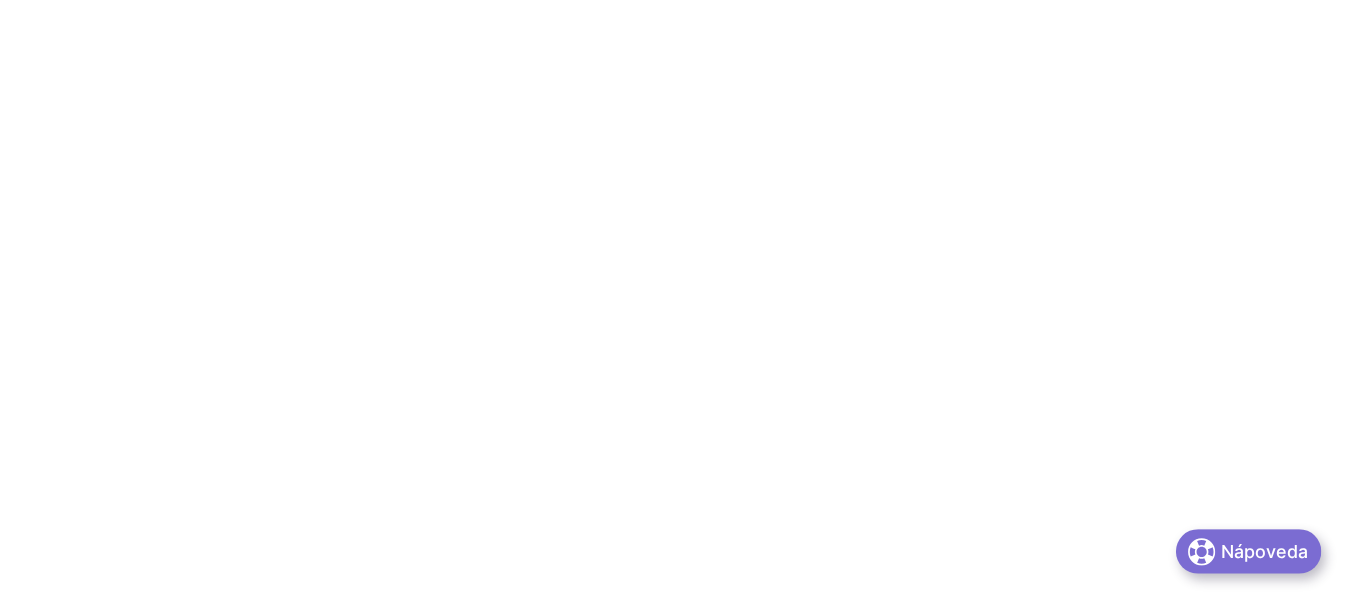 scroll, scrollTop: 0, scrollLeft: 0, axis: both 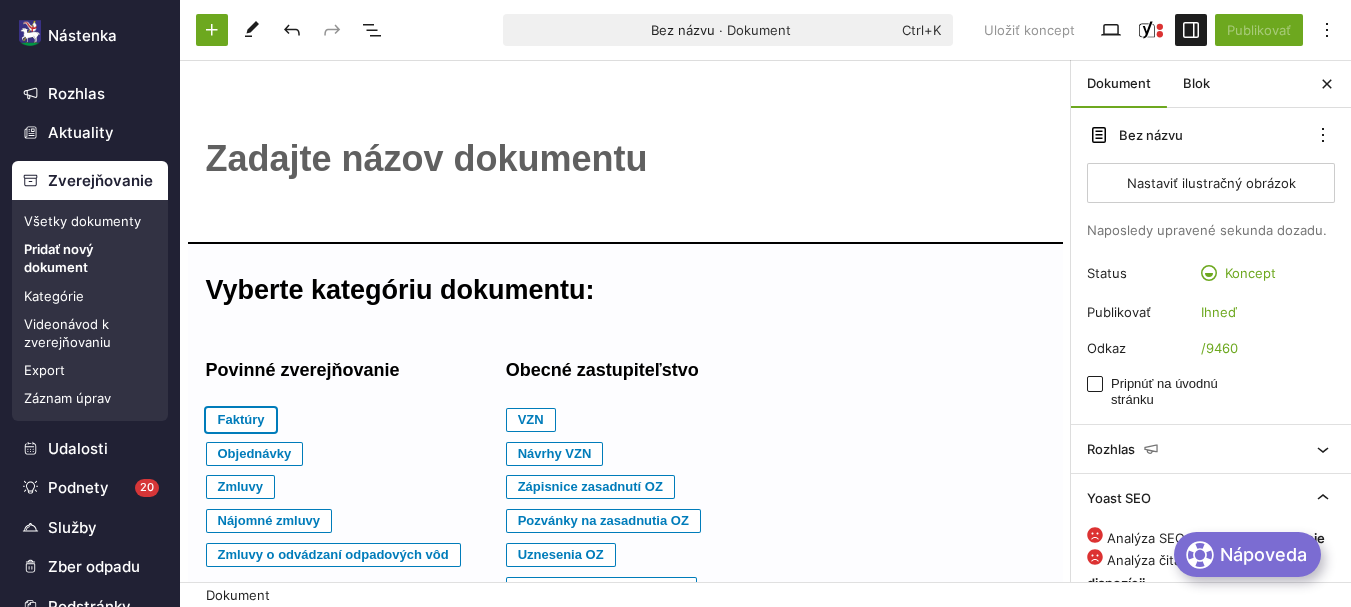 type 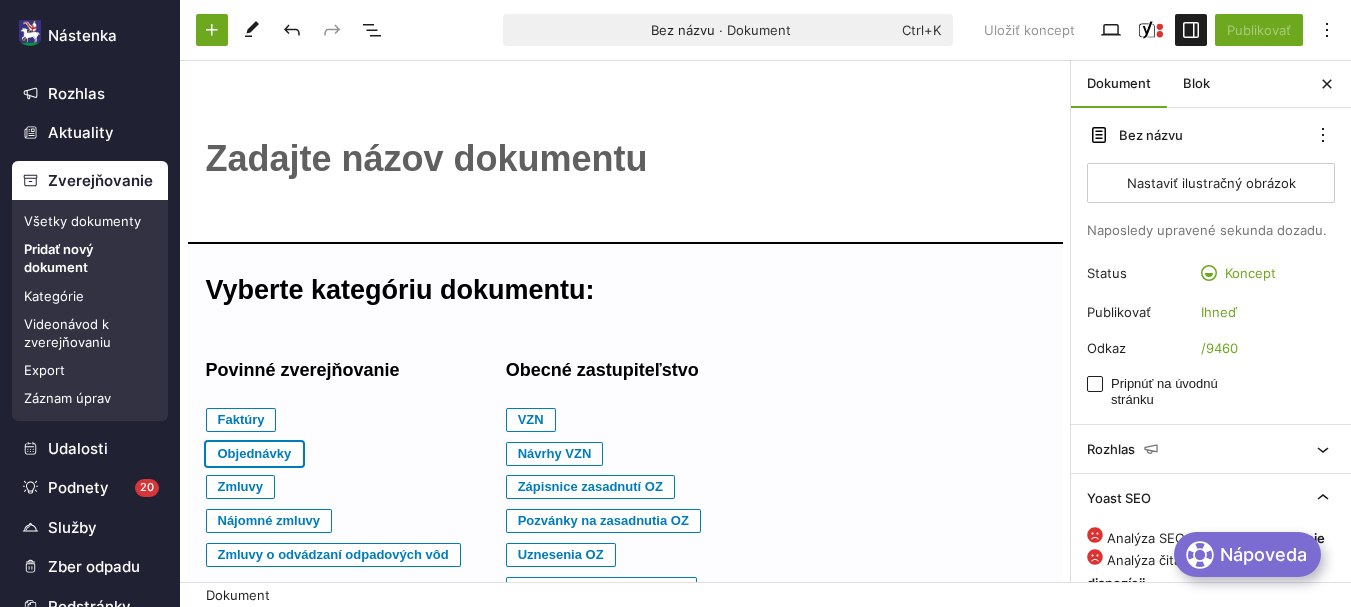 type 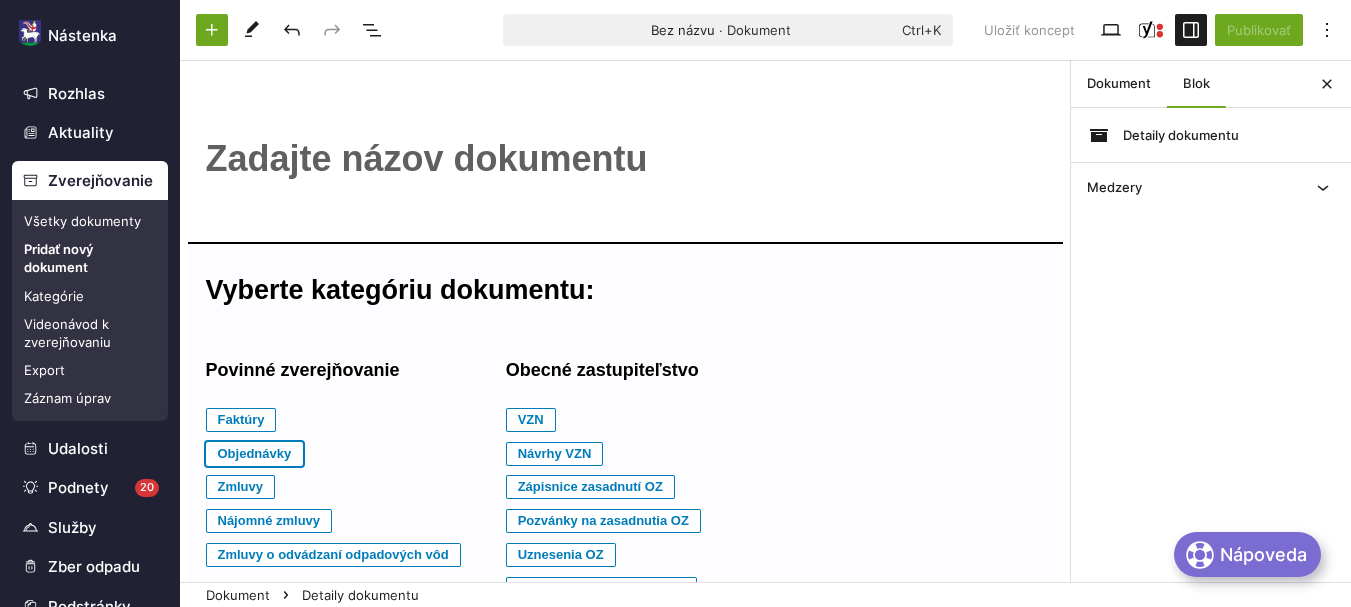 scroll, scrollTop: 182, scrollLeft: 0, axis: vertical 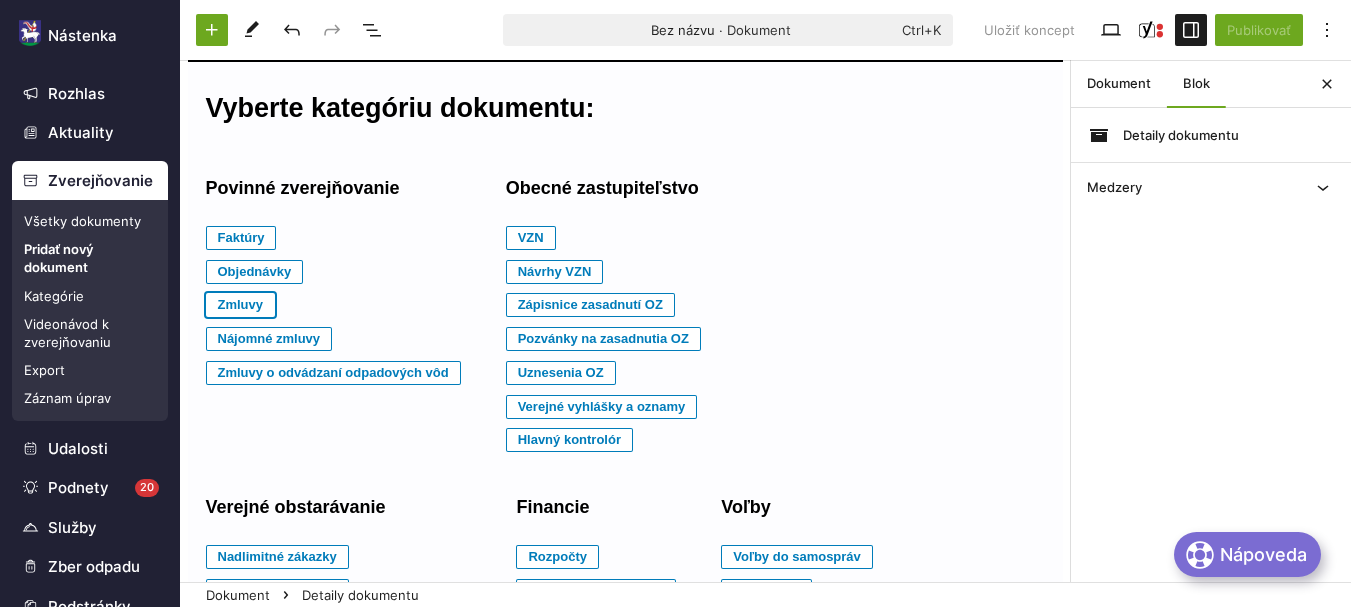 type 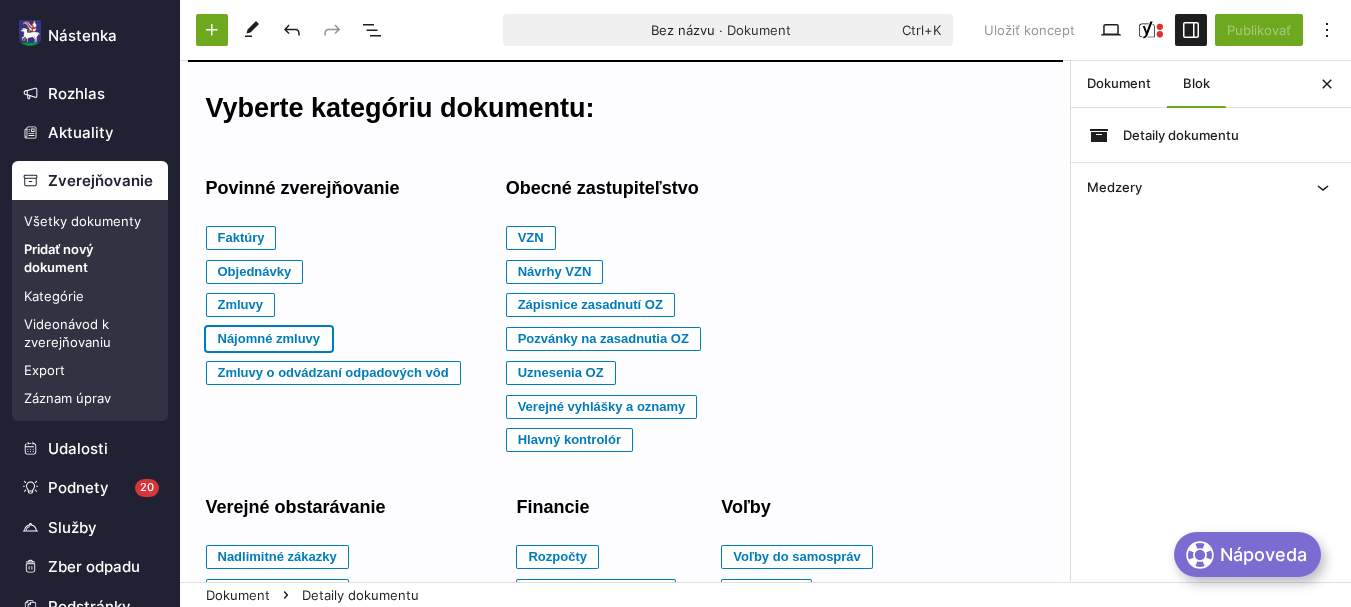 type 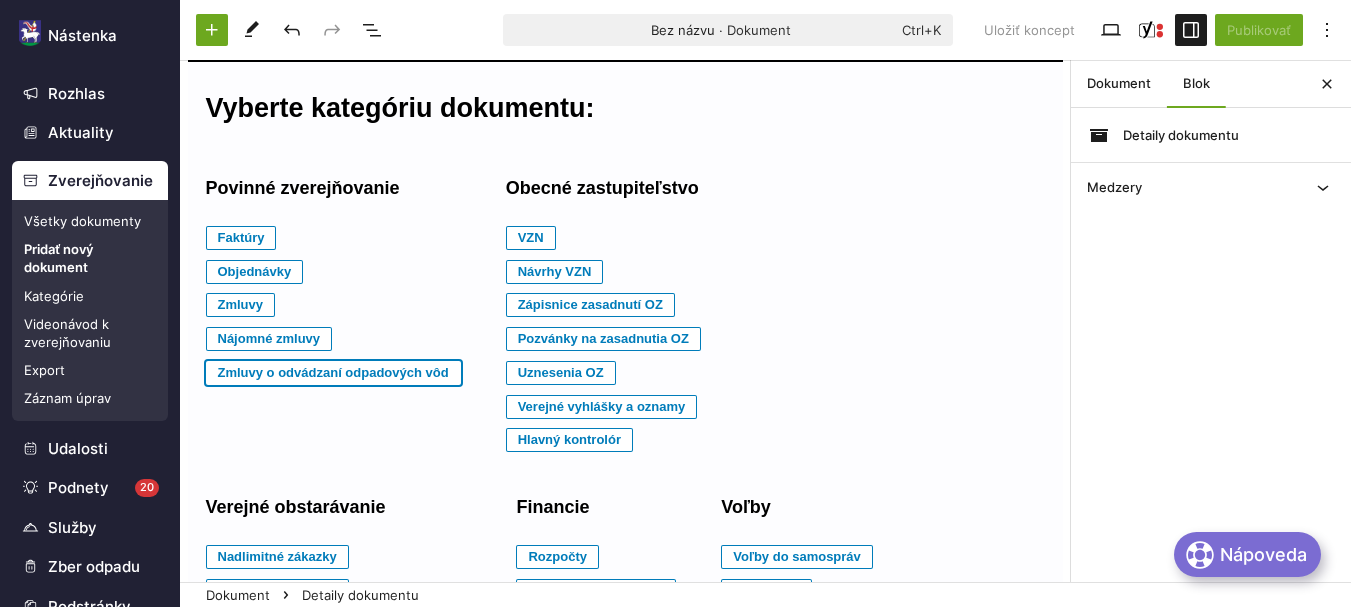 type 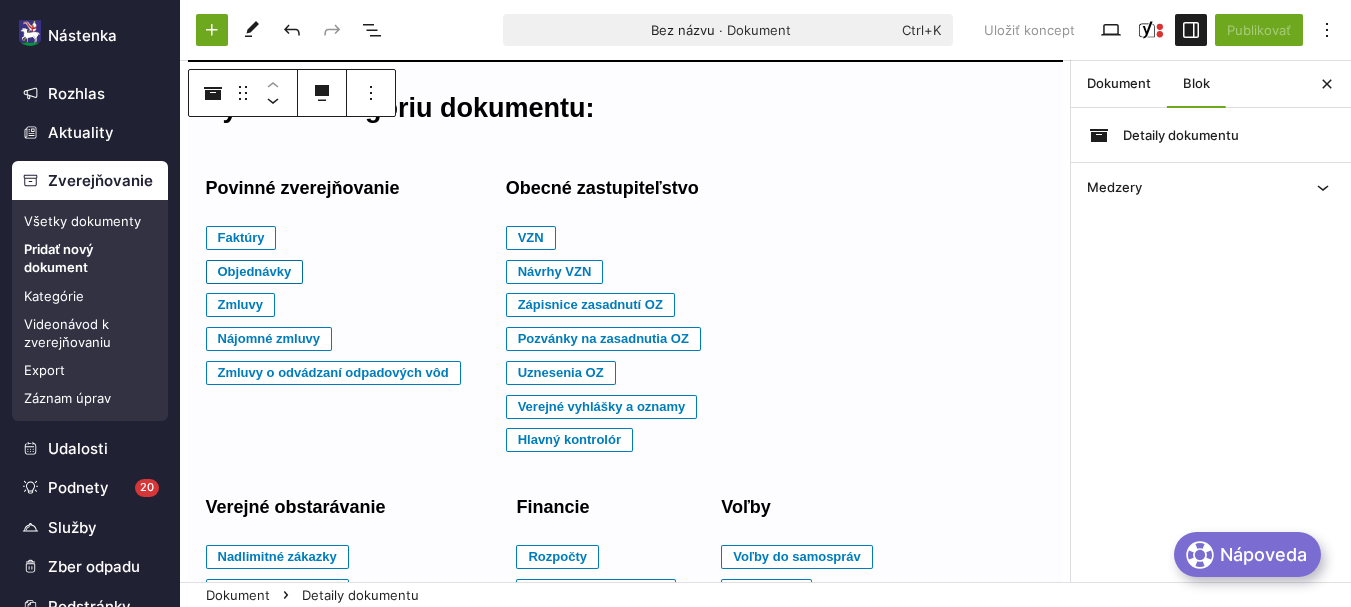 click on "Objednávky" at bounding box center [241, 238] 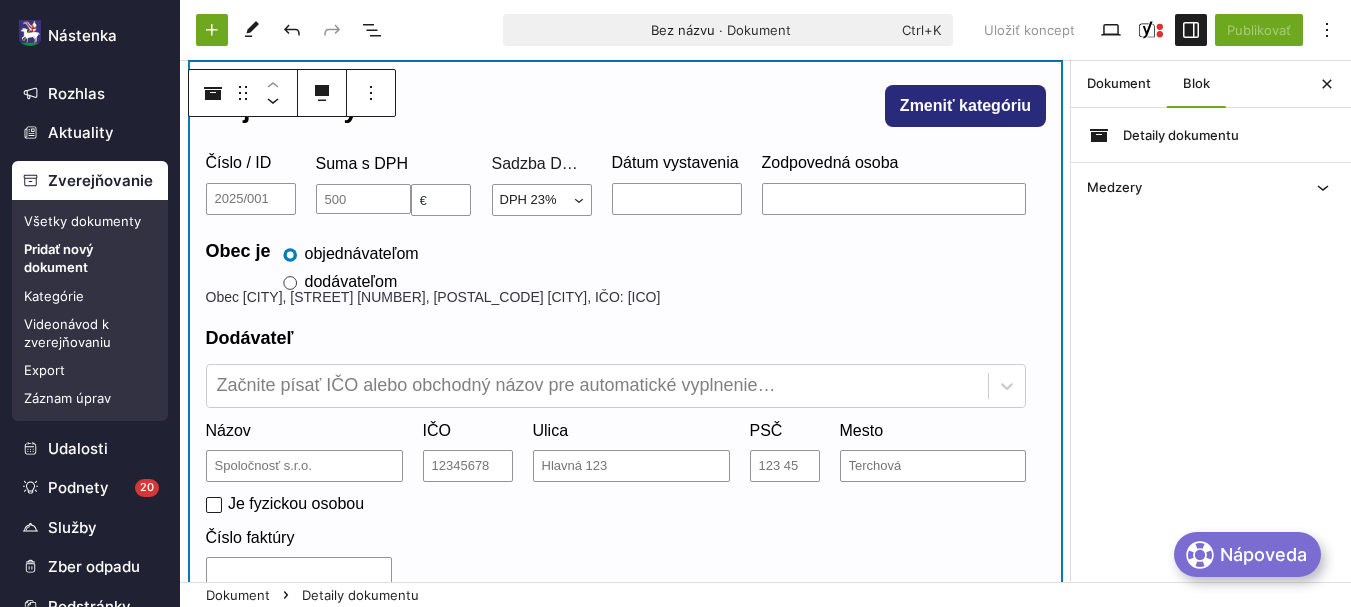 click on "Obec je objednávateľom dodávateľom" at bounding box center (626, 264) 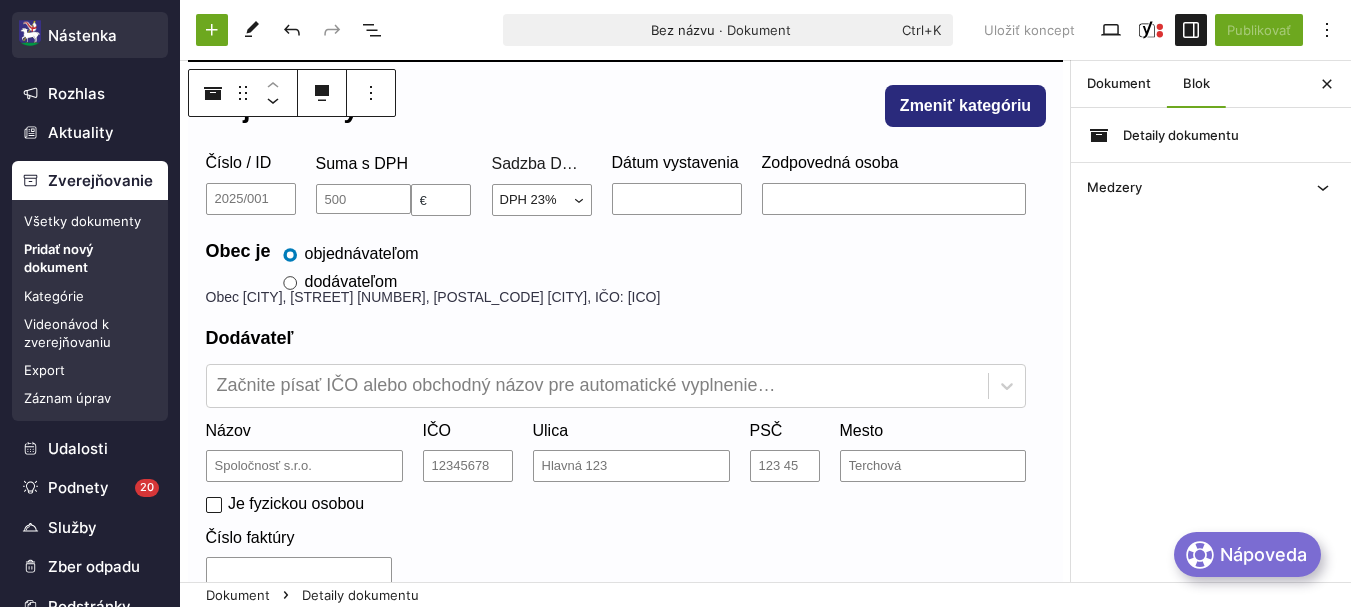 click on "Nástenka" at bounding box center [90, 36] 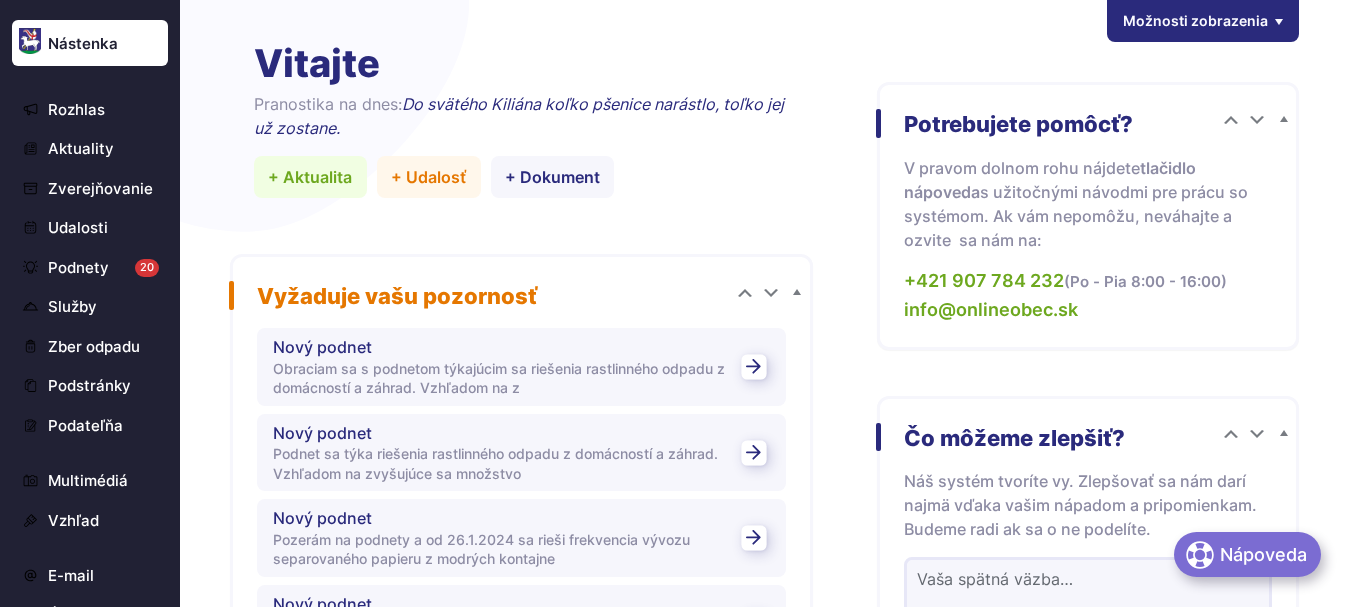 scroll, scrollTop: 0, scrollLeft: 0, axis: both 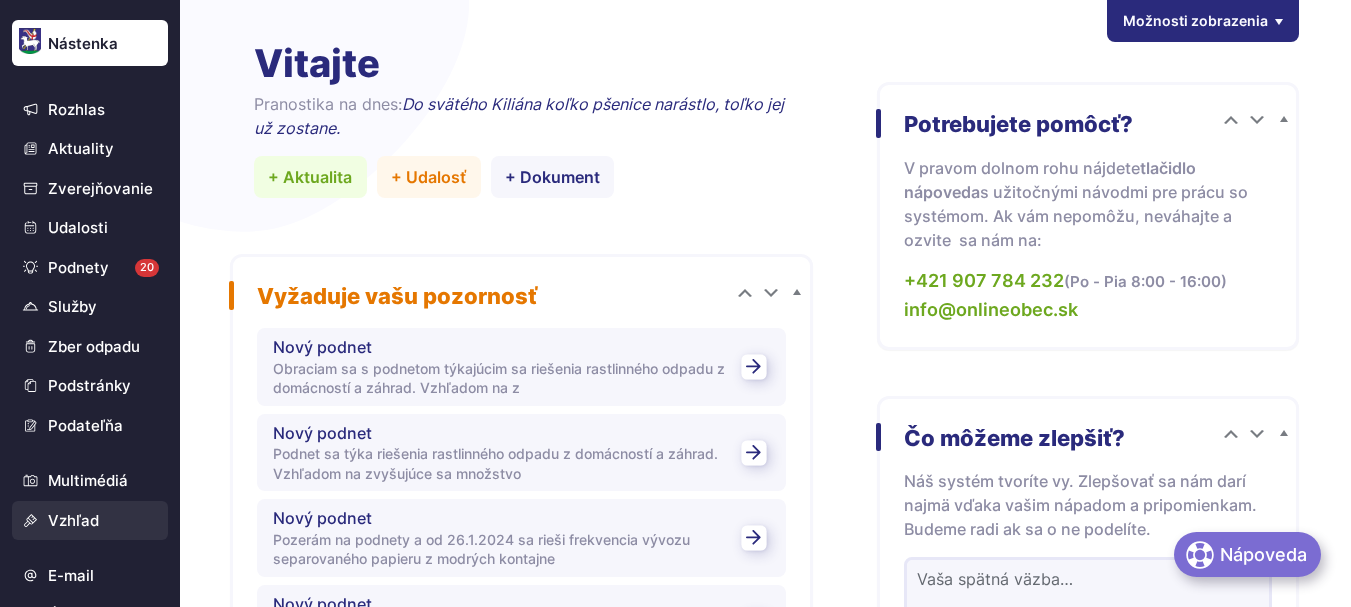 click on "Vzhľad" at bounding box center (90, 521) 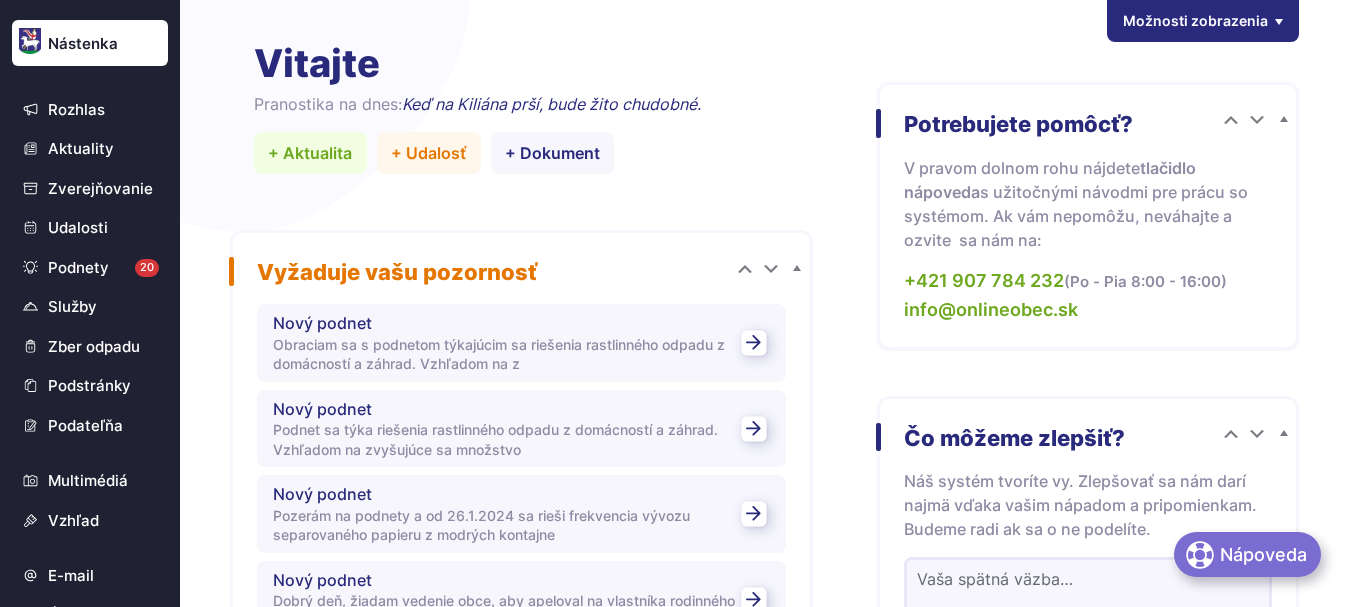 scroll, scrollTop: 0, scrollLeft: 0, axis: both 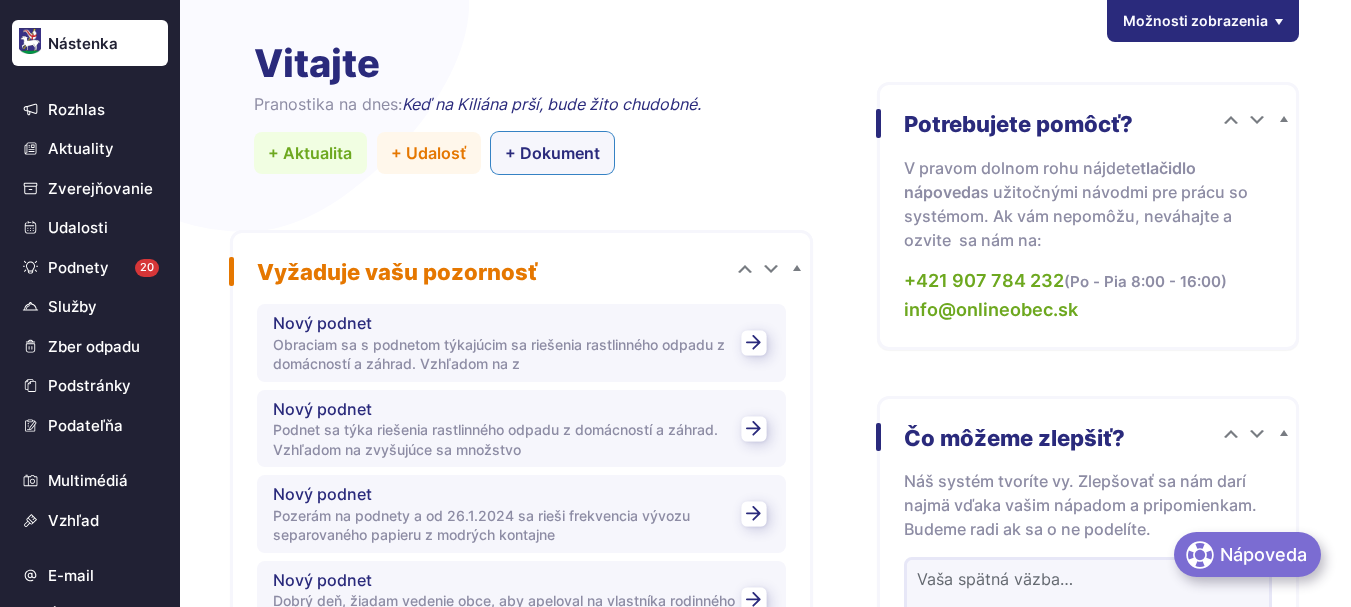 click on "+ Dokument" at bounding box center [553, 153] 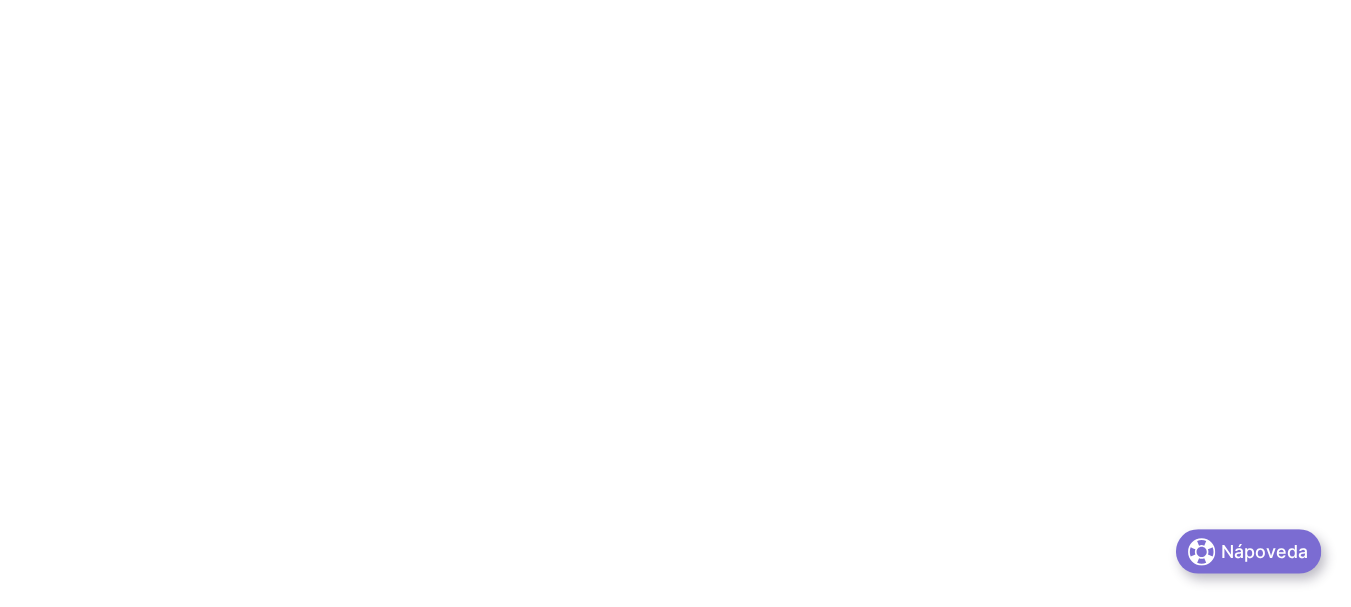 scroll, scrollTop: 0, scrollLeft: 0, axis: both 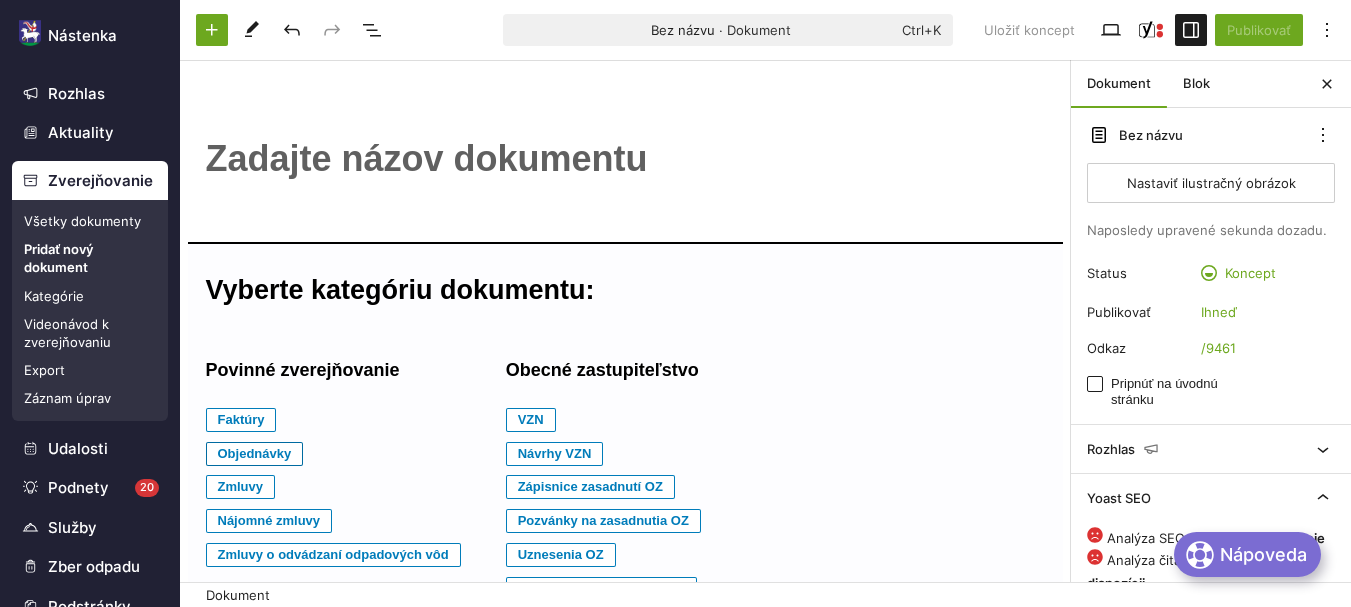 click on "Objednávky" at bounding box center [241, 420] 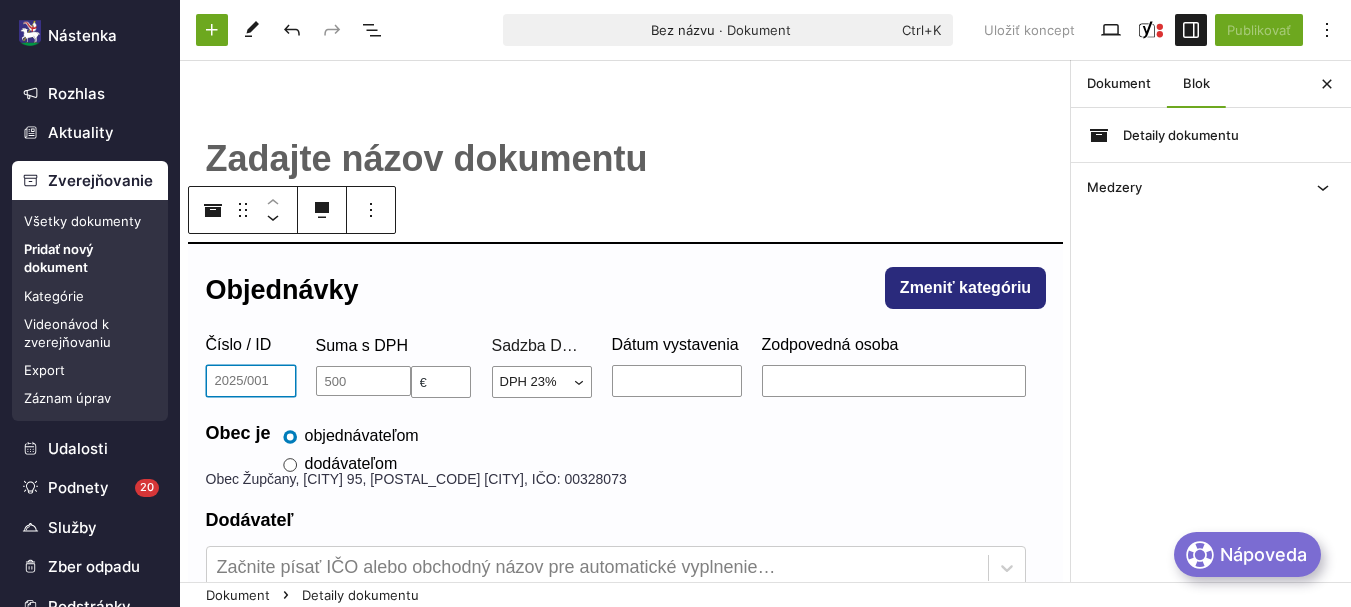 click on "Číslo / ID" at bounding box center [251, 381] 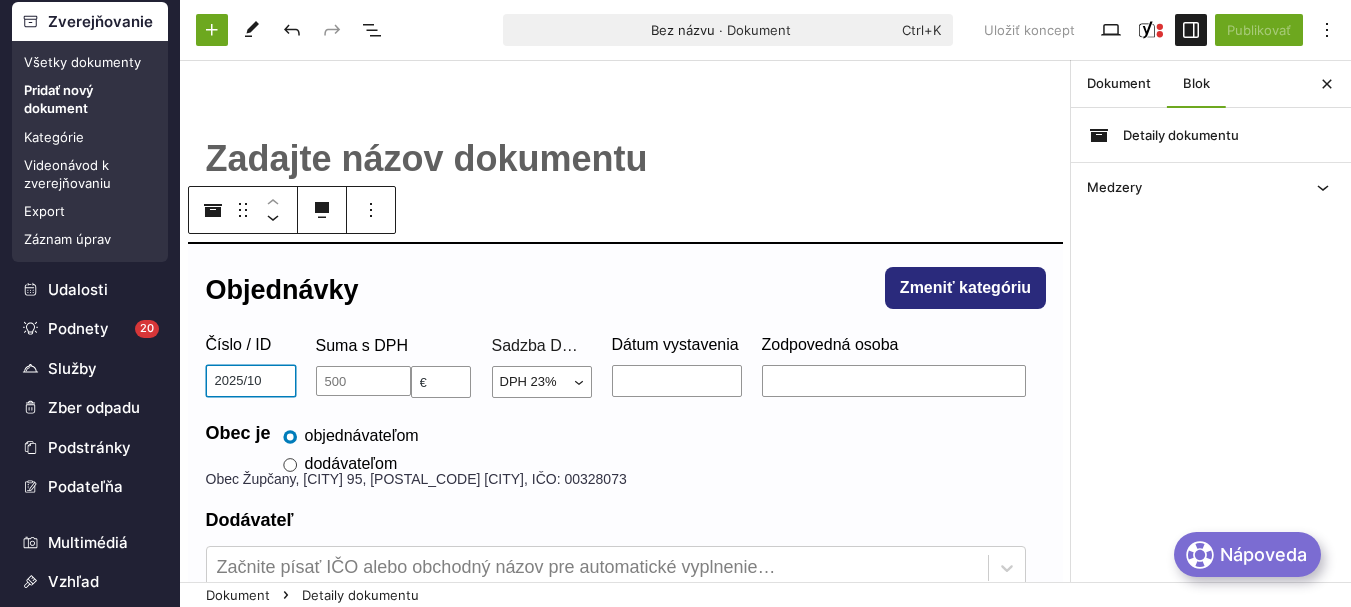 scroll, scrollTop: 161, scrollLeft: 0, axis: vertical 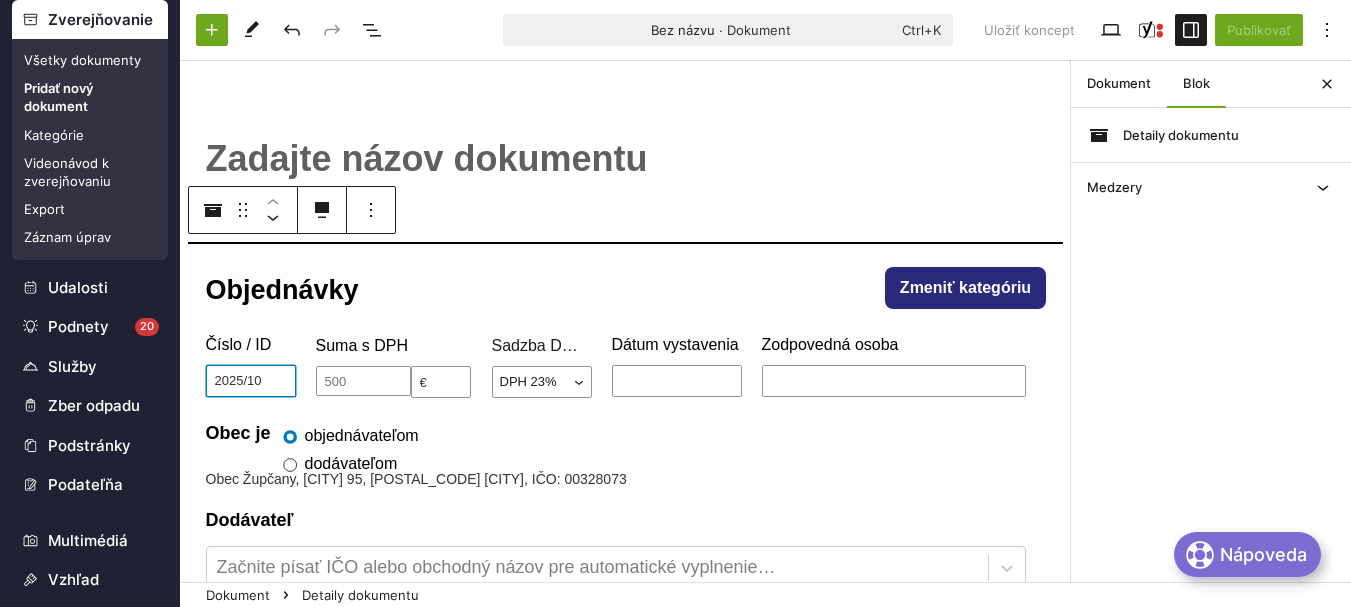 type on "2025/10" 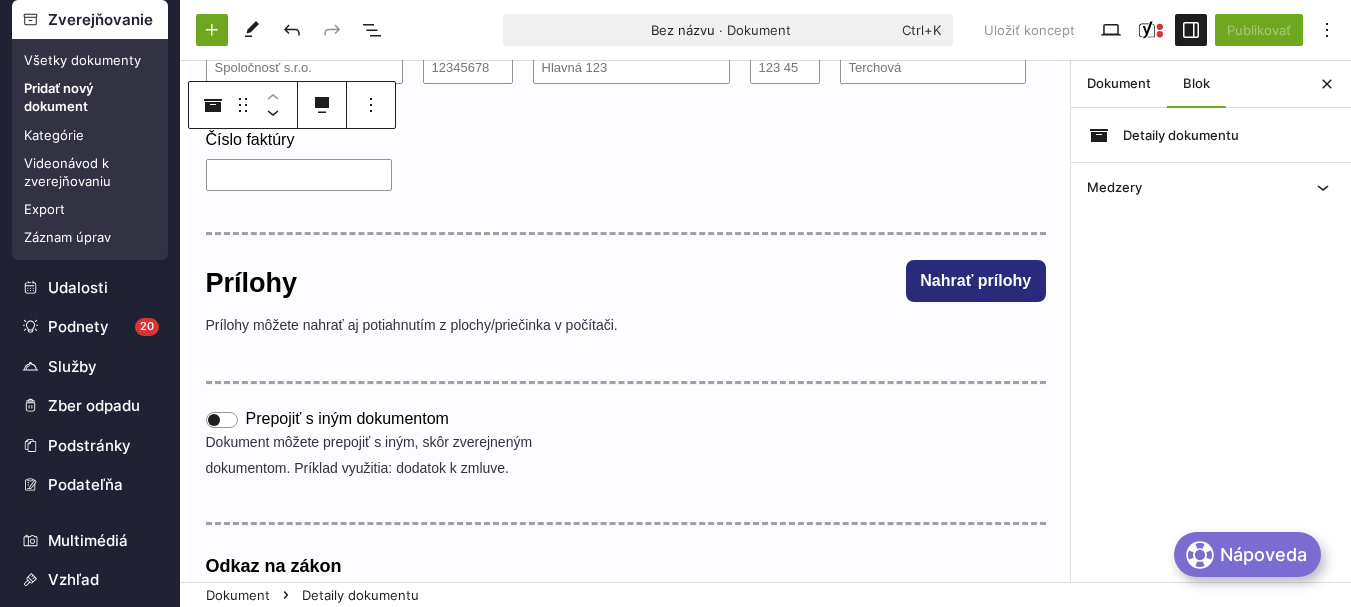 scroll, scrollTop: 574, scrollLeft: 0, axis: vertical 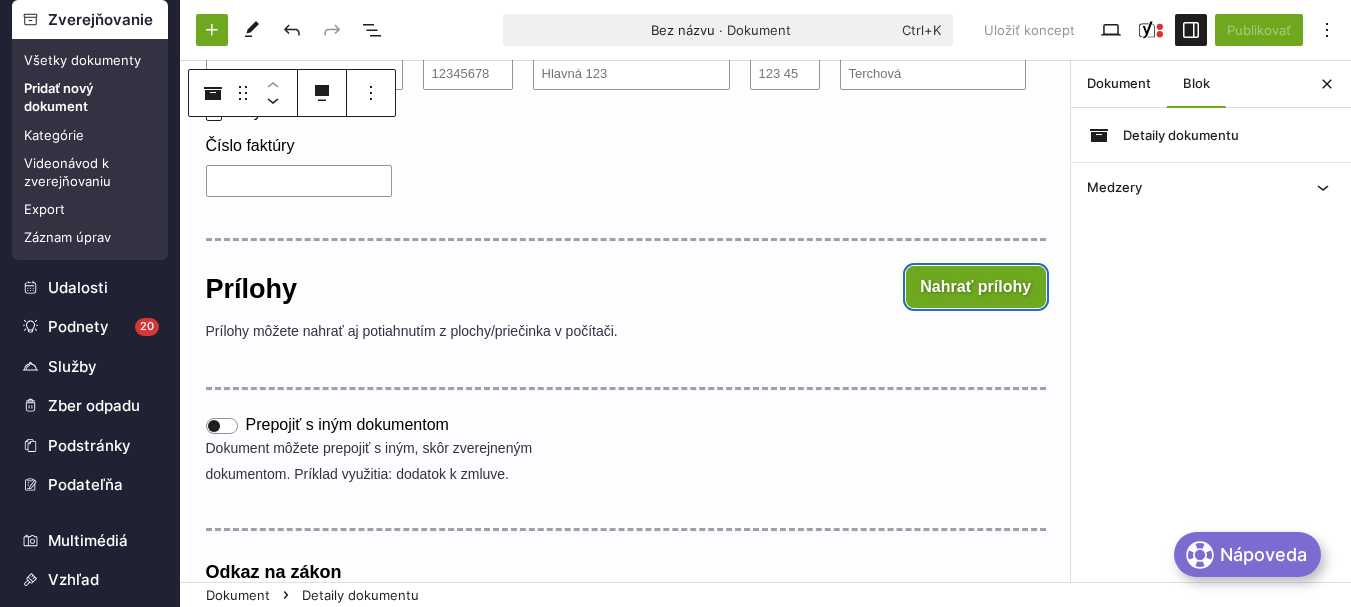 click on "Nahrať prílohy" at bounding box center (976, 287) 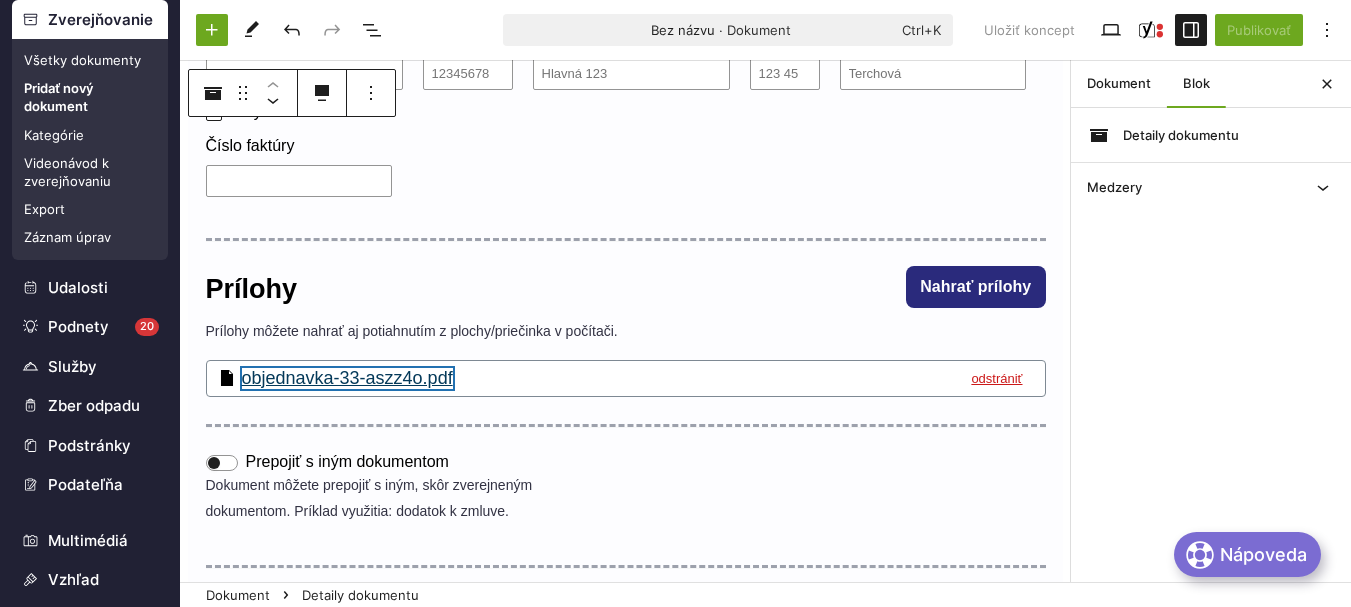 click on "objednavka-33-aszz4o.pdf" at bounding box center [347, 379] 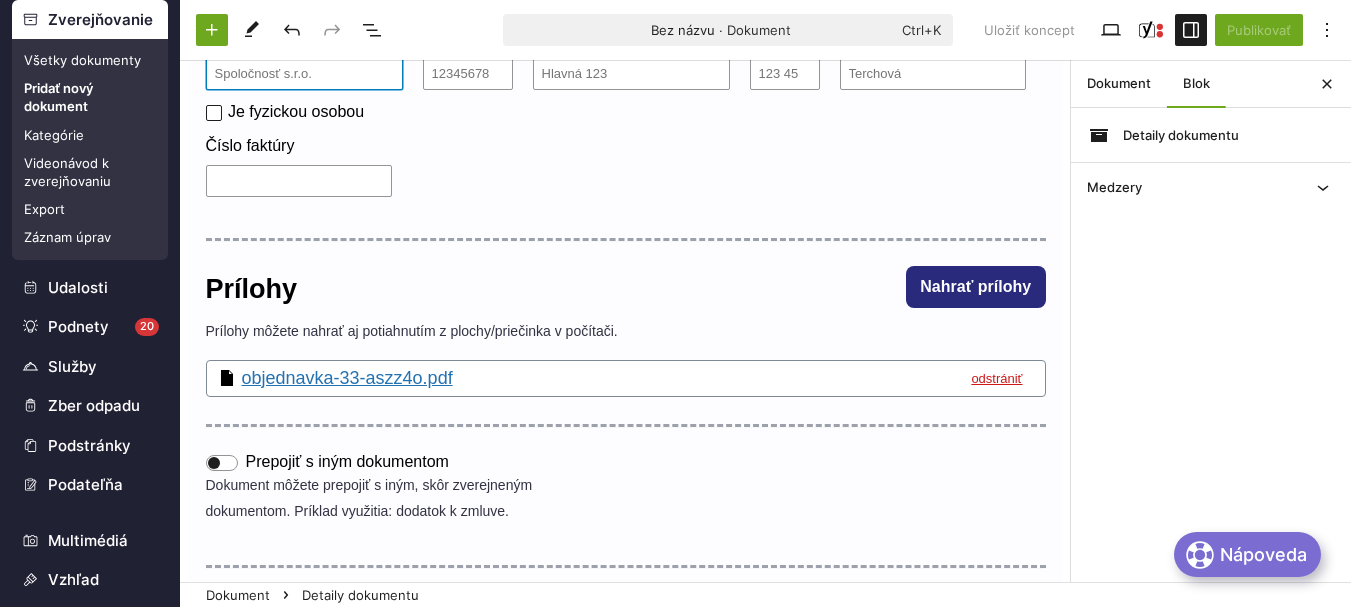 scroll, scrollTop: 572, scrollLeft: 0, axis: vertical 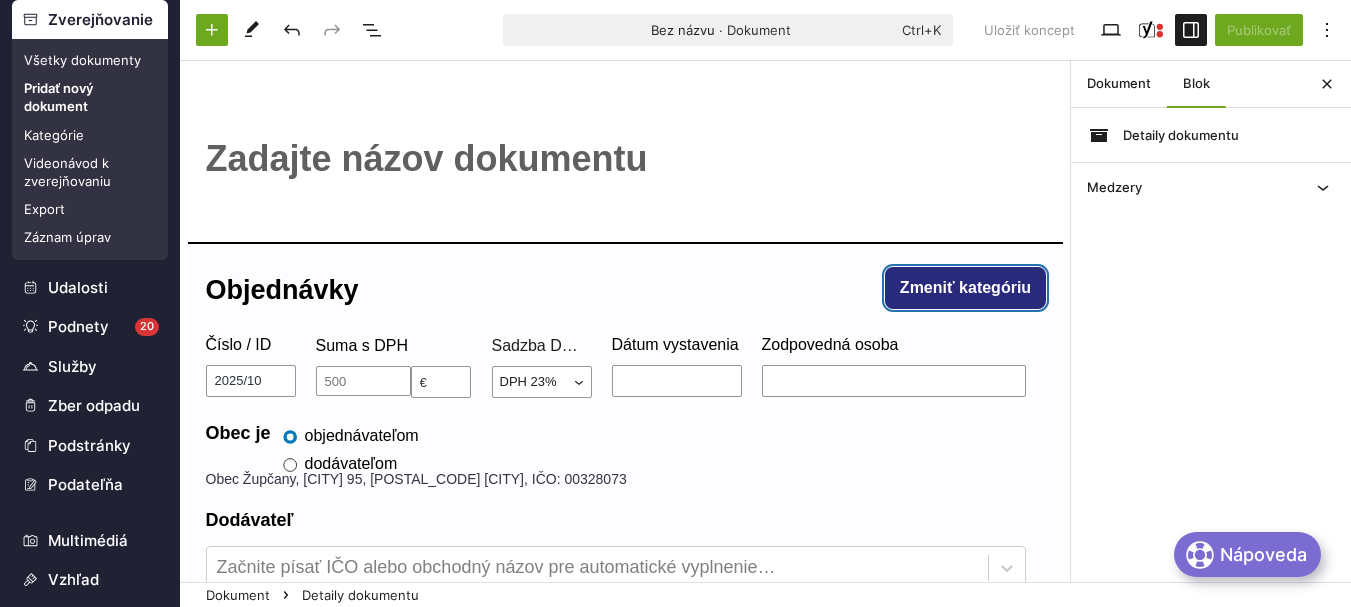 type 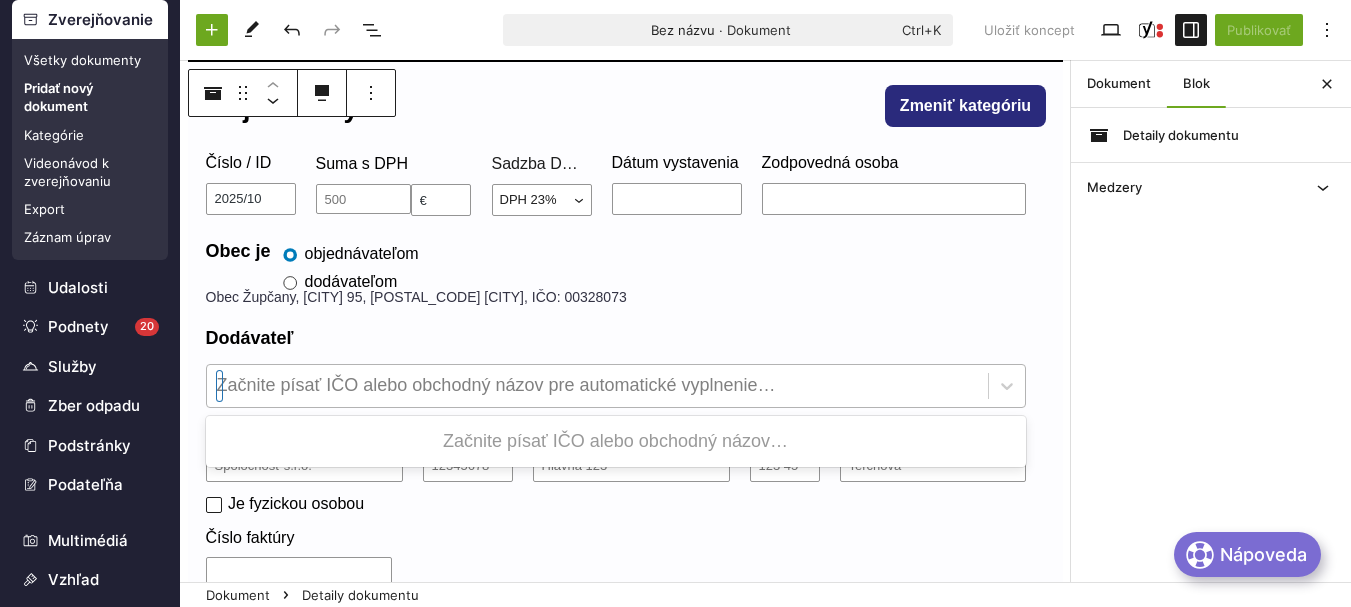 click at bounding box center [597, 386] 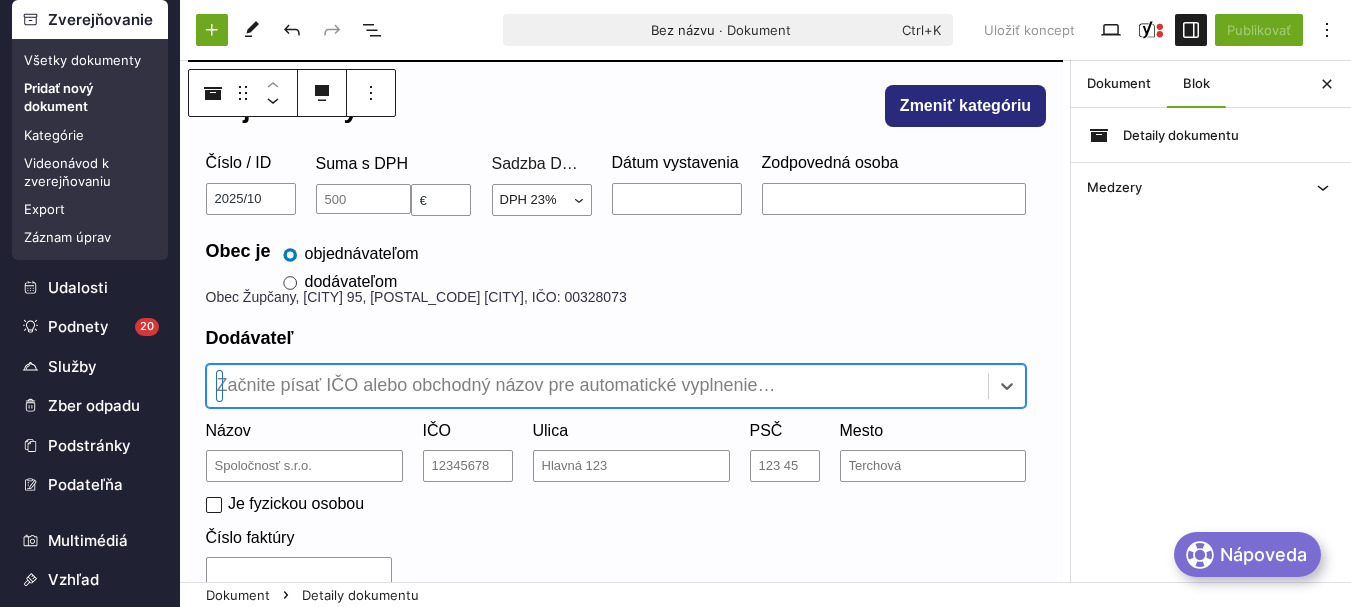 type on "I" 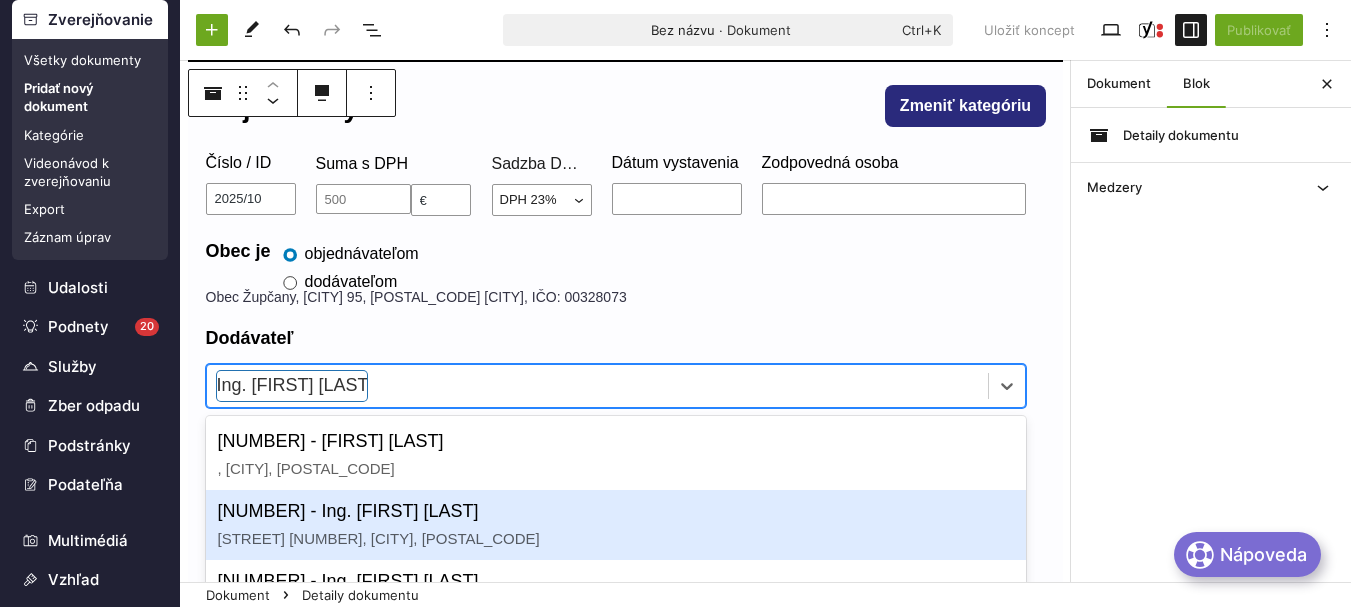 click on "45329338 - Ing. Lukáš Vrabeľ Tomášikova 16, Prešov, 08001" at bounding box center [616, 525] 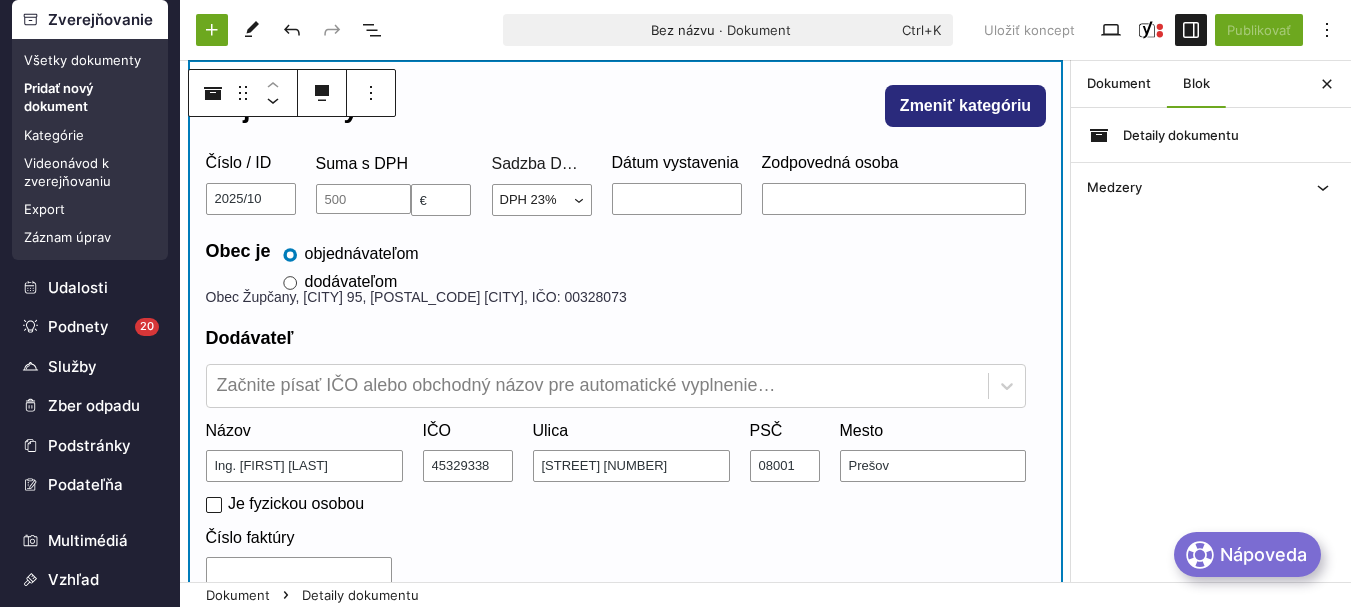 click on "Obec Župčany, Župčany 95, 08001 Prešov, IČO: 00328073" at bounding box center (626, 297) 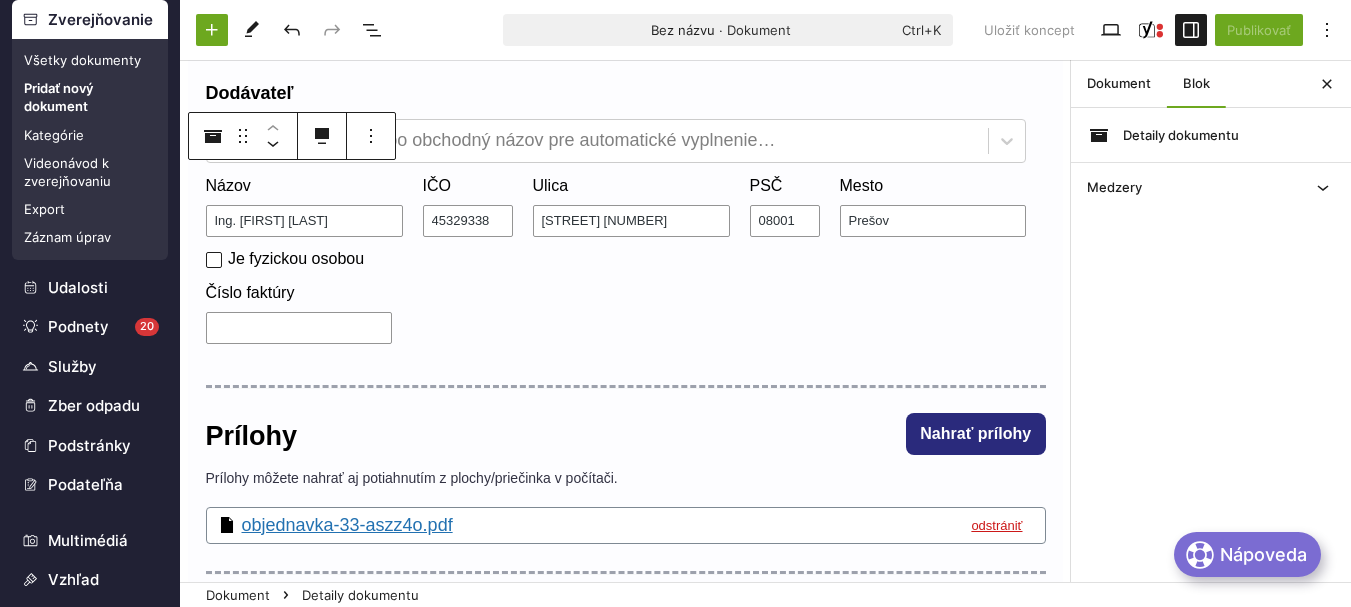 scroll, scrollTop: 384, scrollLeft: 0, axis: vertical 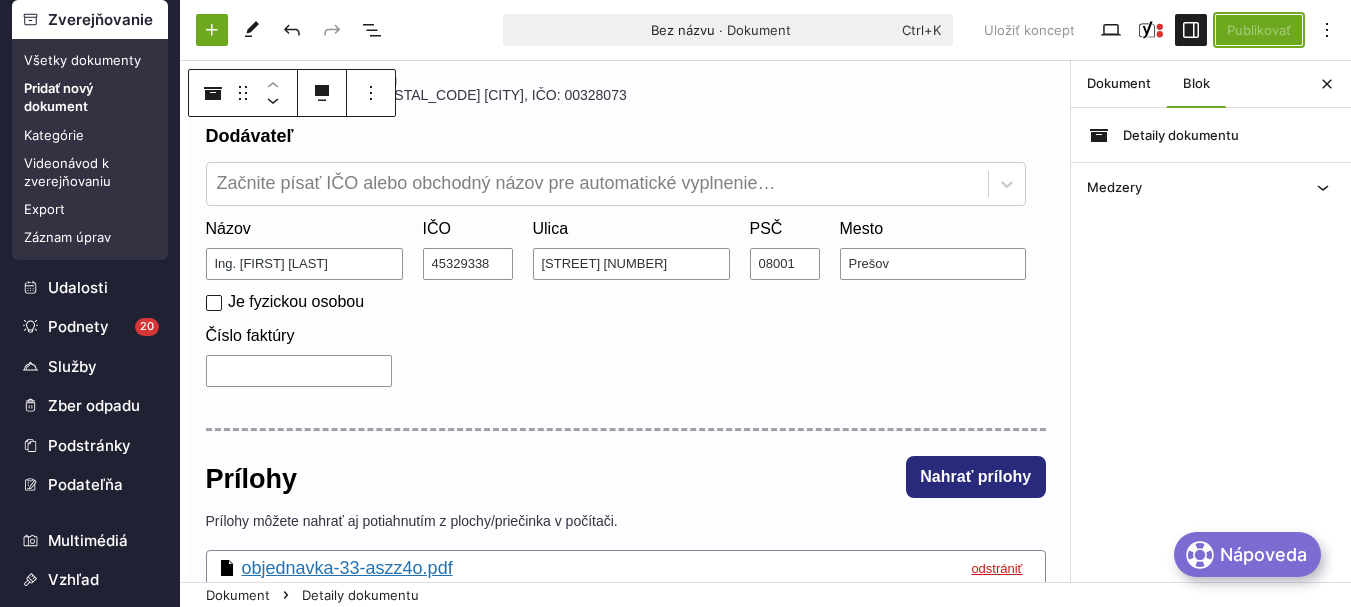 click on "Publikovať" at bounding box center (1259, 30) 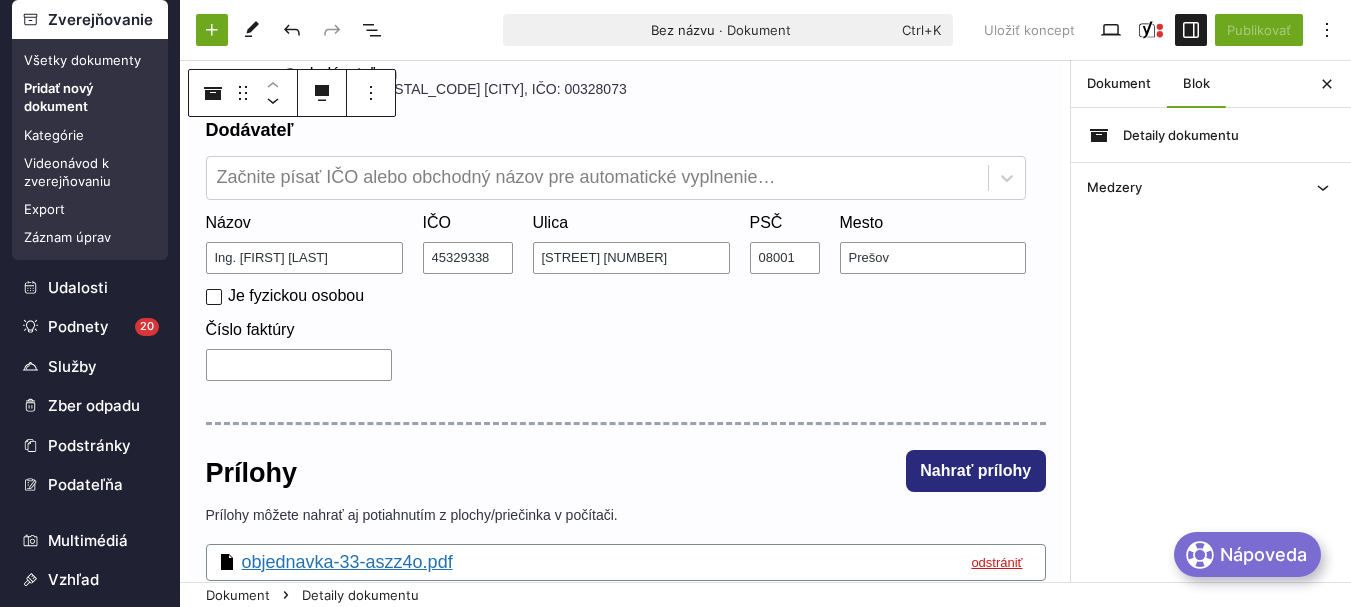 scroll, scrollTop: 0, scrollLeft: 0, axis: both 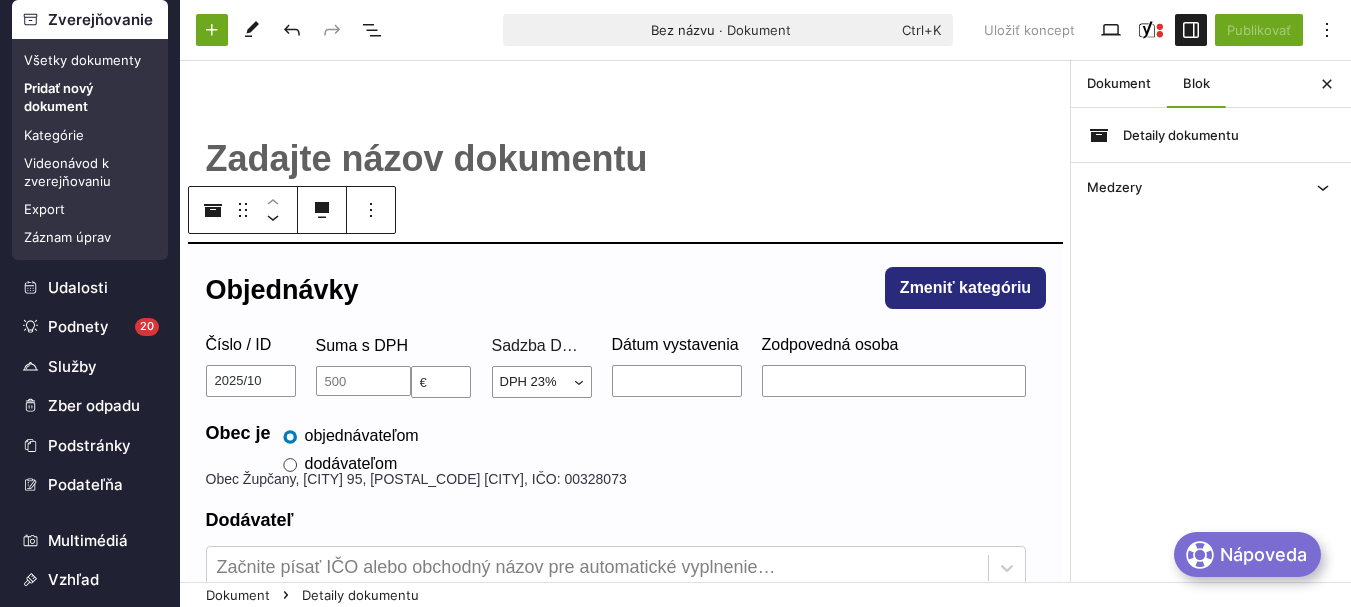 click on "﻿ Objednávky   Zmeniť kategóriu Číslo / ID 2025/10 Suma s DPH € Sadzba DPH DPH 23% DPH 19% DPH 5% Neplatca DPH 20% DPH 10% Dátum vystavenia Zodpovedná osoba Obec je objednávateľom dodávateľom Obec Župčany, Župčany 95, 08001 Prešov, IČO: 00328073 Dodávateľ Začnite písať IČO alebo obchodný názov pre automatické vyplnenie… Názov Ing. Lukáš Vrabeľ IČO 45329338 Ulica Tomášikova 16 PSČ 08001 Mesto Prešov Je fyzickou osobou Číslo faktúry Prílohy Nahrať prílohy Prílohy môžete nahrať aj potiahnutím z plochy/priečinka v počítači. objednavka-33-aszz4o.pdf odstrániť Presuňte sem súbory Prepojiť s iným dokumentom Dokument môžete prepojiť s iným, skôr zverejneným dokumentom. Príklad využitia: dodatok k zmluve. Odkaz na zákon Zdroj:  211/2000 Z.z. § 5b  | Aktualizované: 9.8.2021 ﻿" at bounding box center [625, 884] 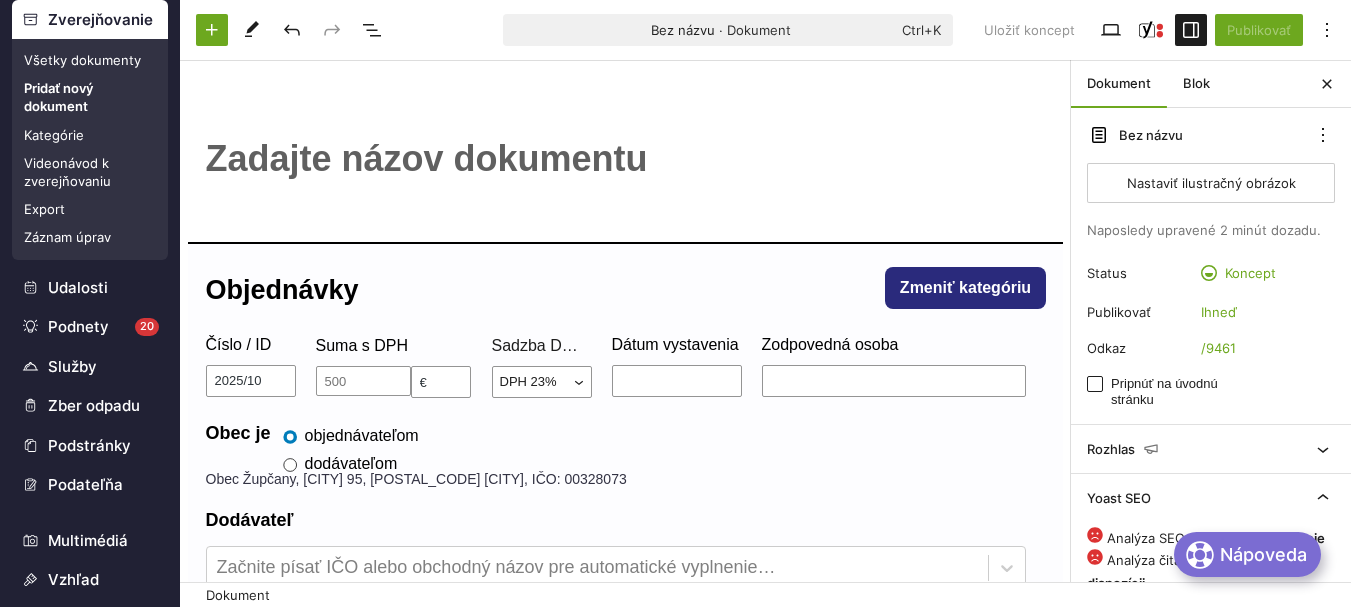 click on "﻿" at bounding box center (626, 159) 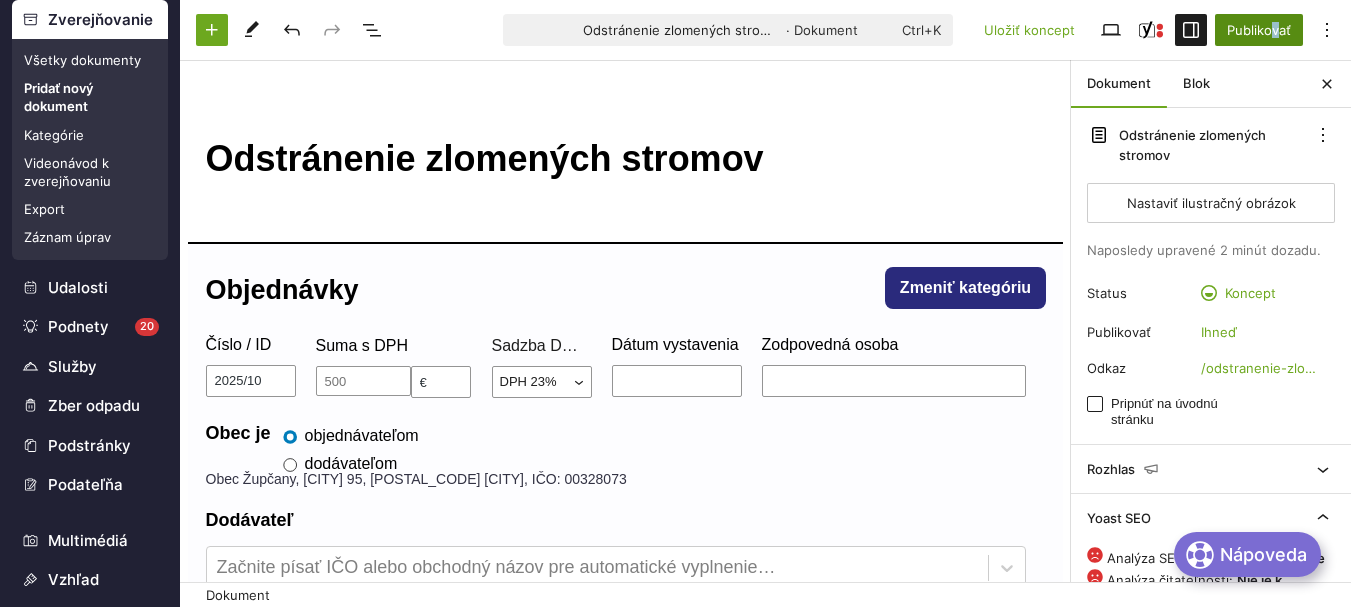 click on "Odstránenie zlomených stromov · Dokument Ctrl+K Uložiť koncept Náhľad (otvára sa na novej karte) Publikovať" at bounding box center (765, 30) 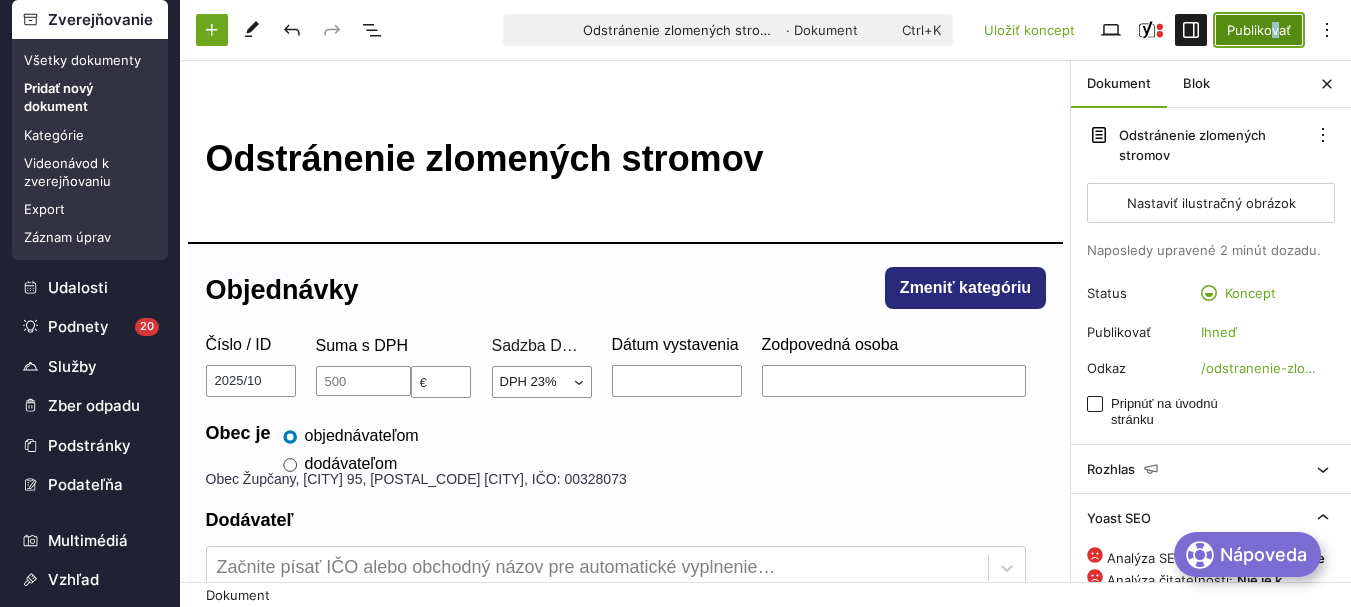 click on "Publikovať" at bounding box center [1259, 30] 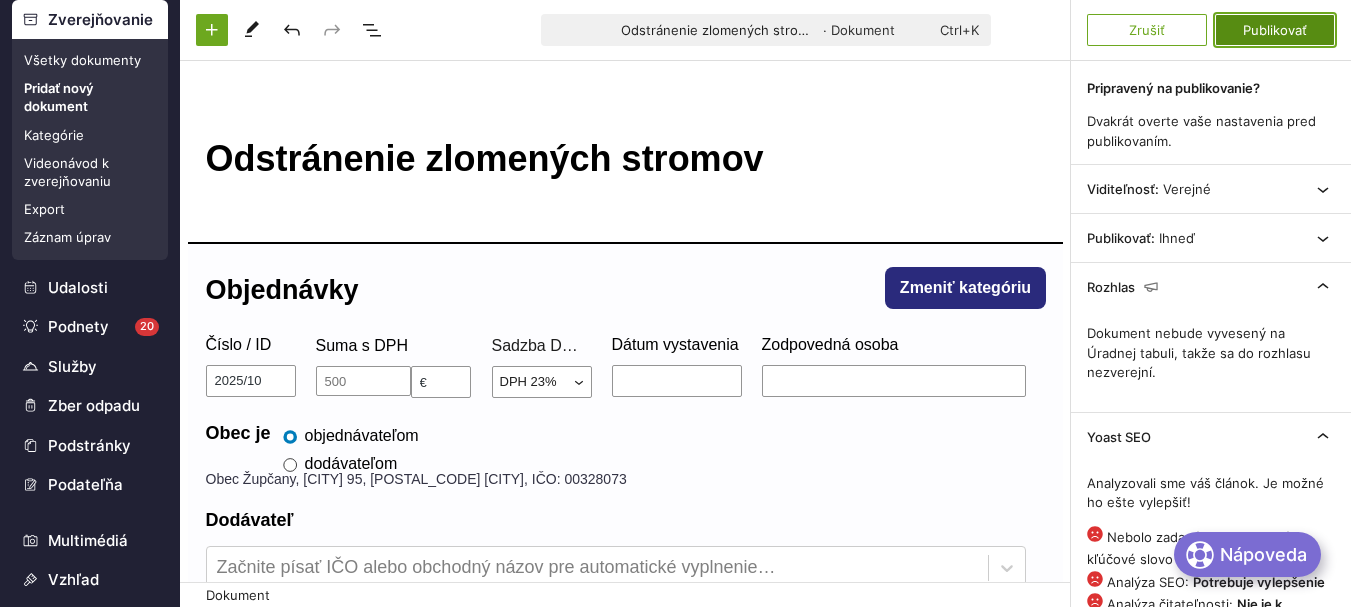click on "Publikovať" at bounding box center [1275, 30] 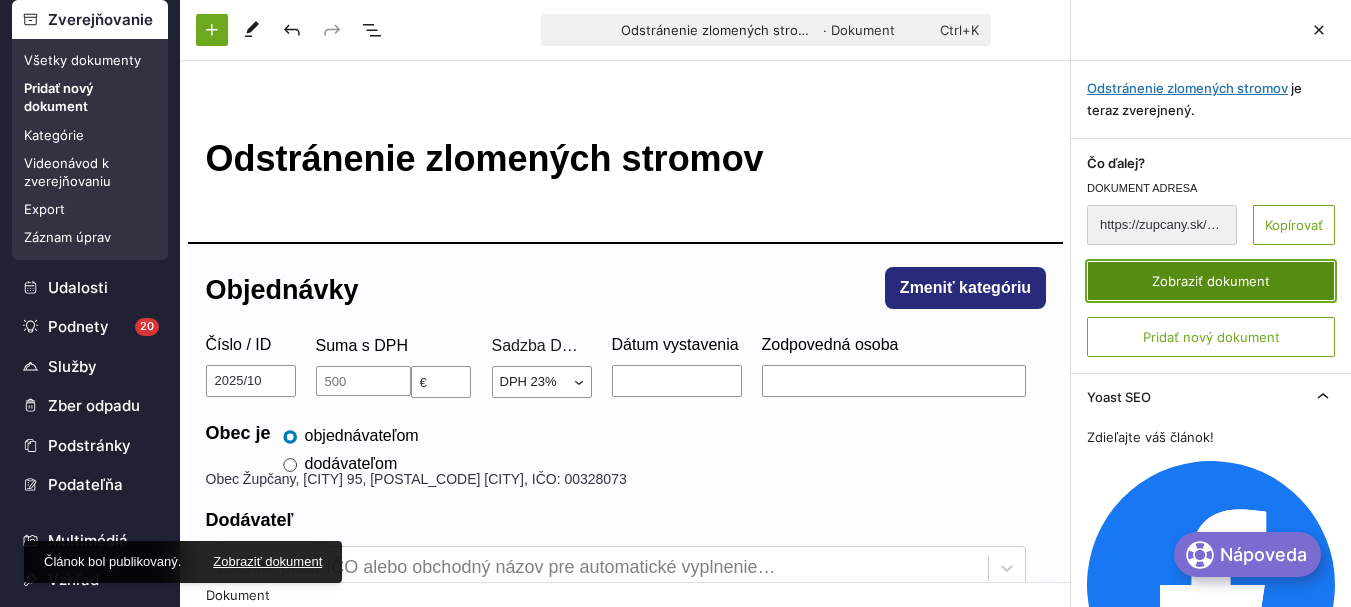 click on "Zobraziť dokument" at bounding box center (1211, 281) 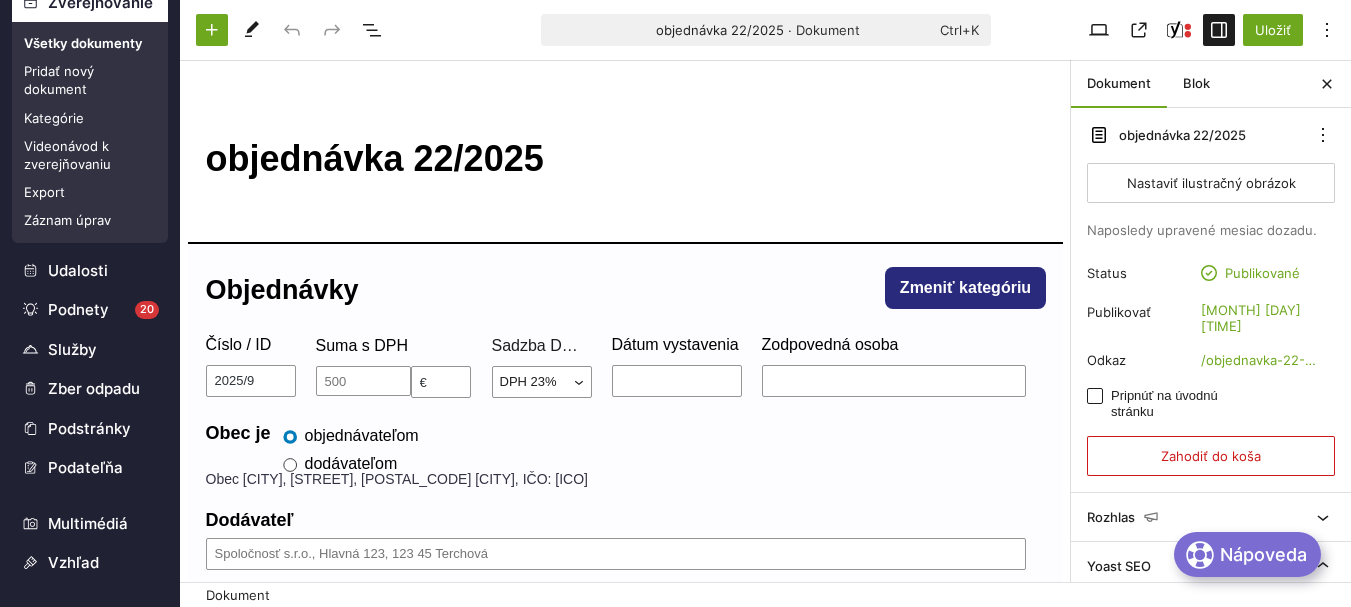 scroll, scrollTop: 200, scrollLeft: 0, axis: vertical 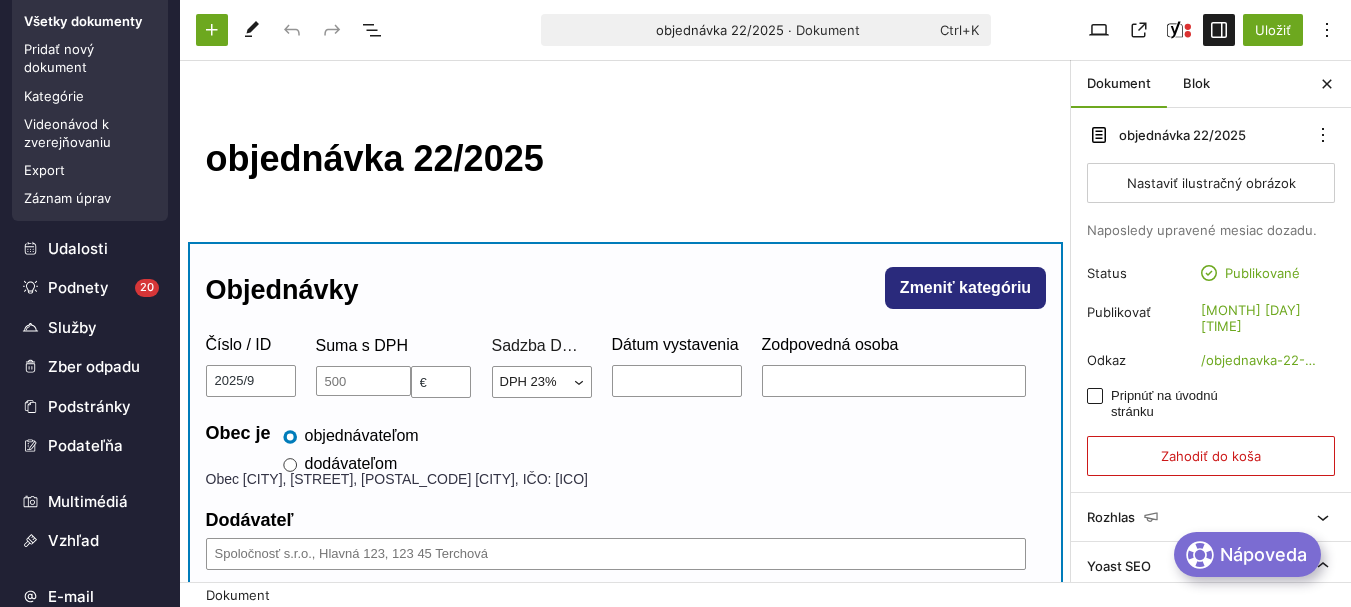 click on "Obec je objednávateľom dodávateľom" at bounding box center (626, 446) 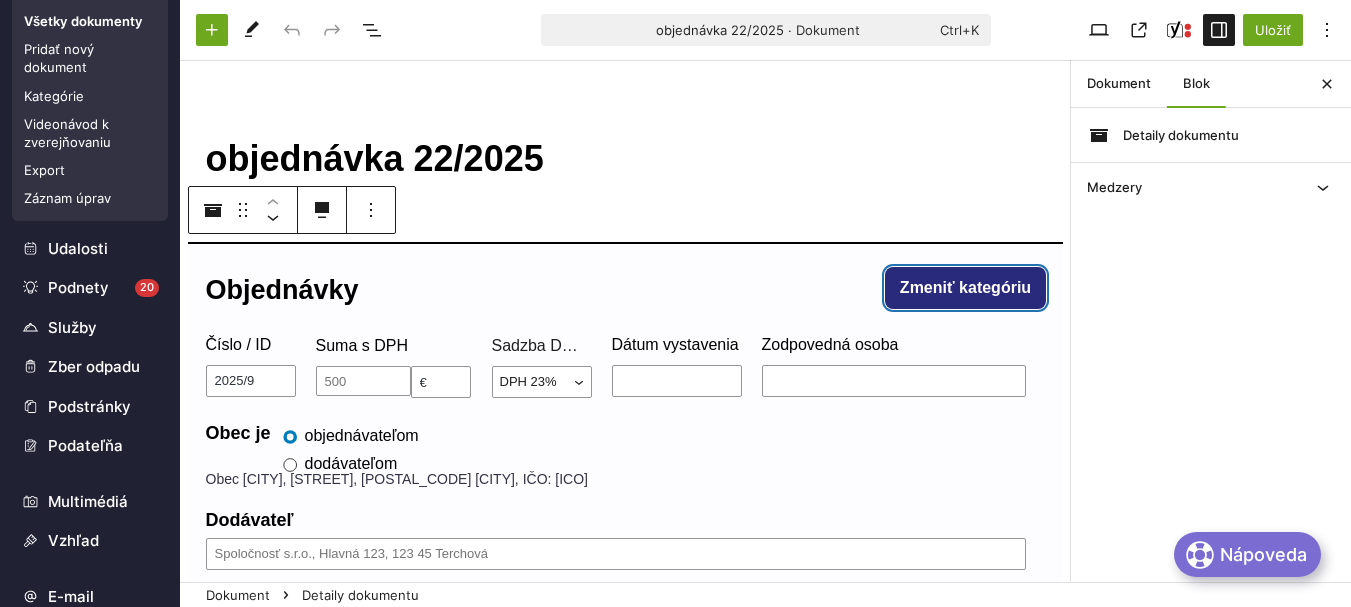 type 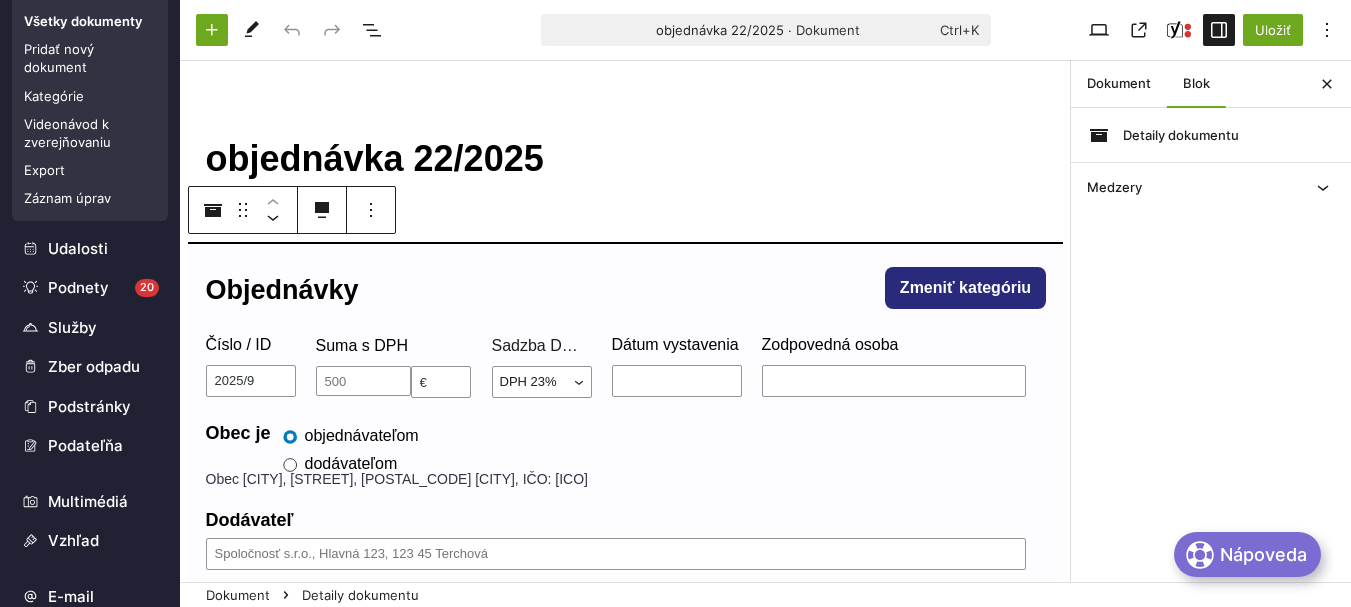 type 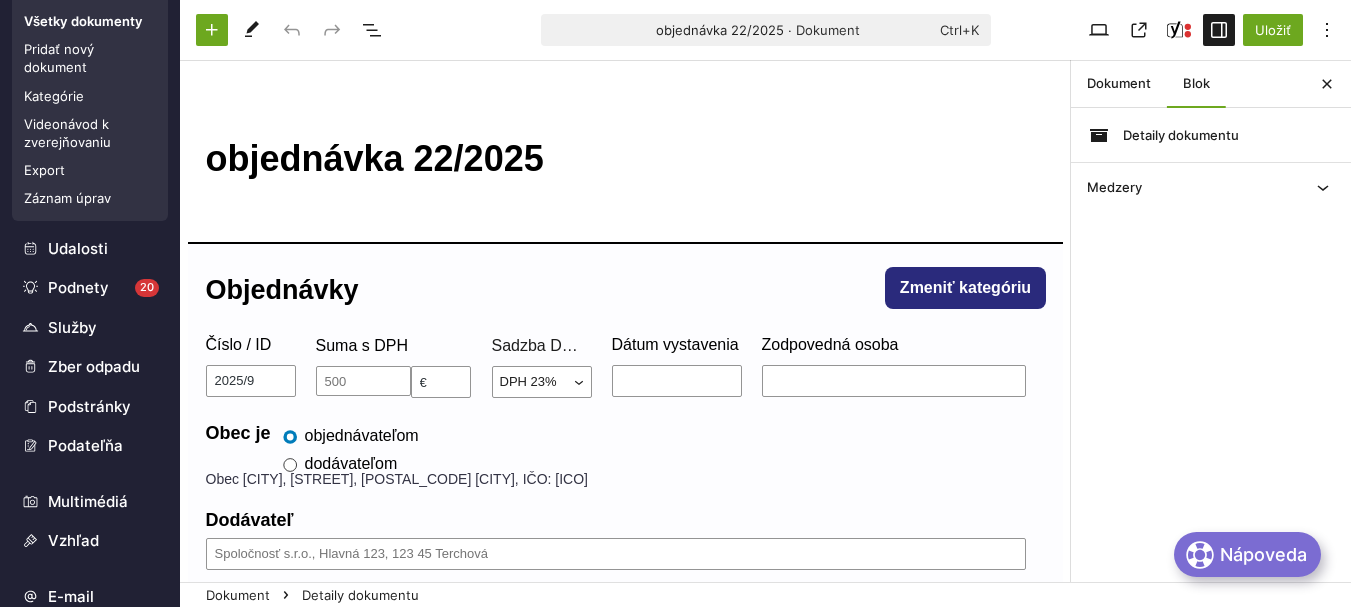 scroll, scrollTop: 277, scrollLeft: 0, axis: vertical 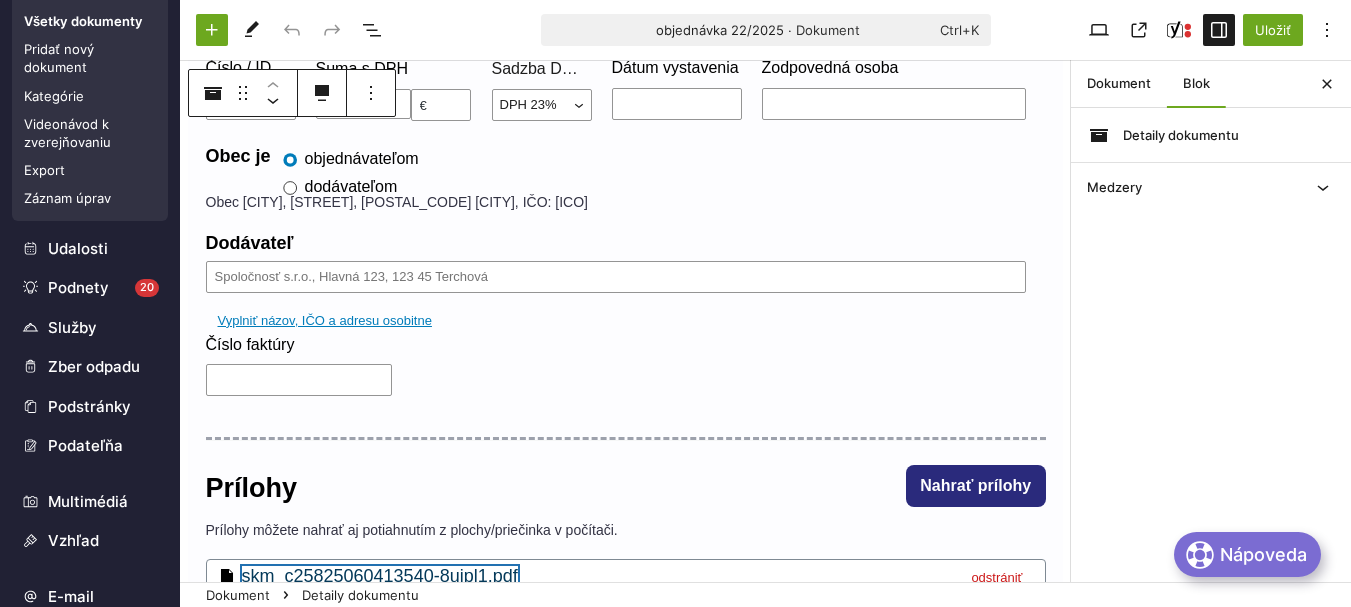click on "skm_c25825060413540-8ujpl1.pdf" at bounding box center [380, 577] 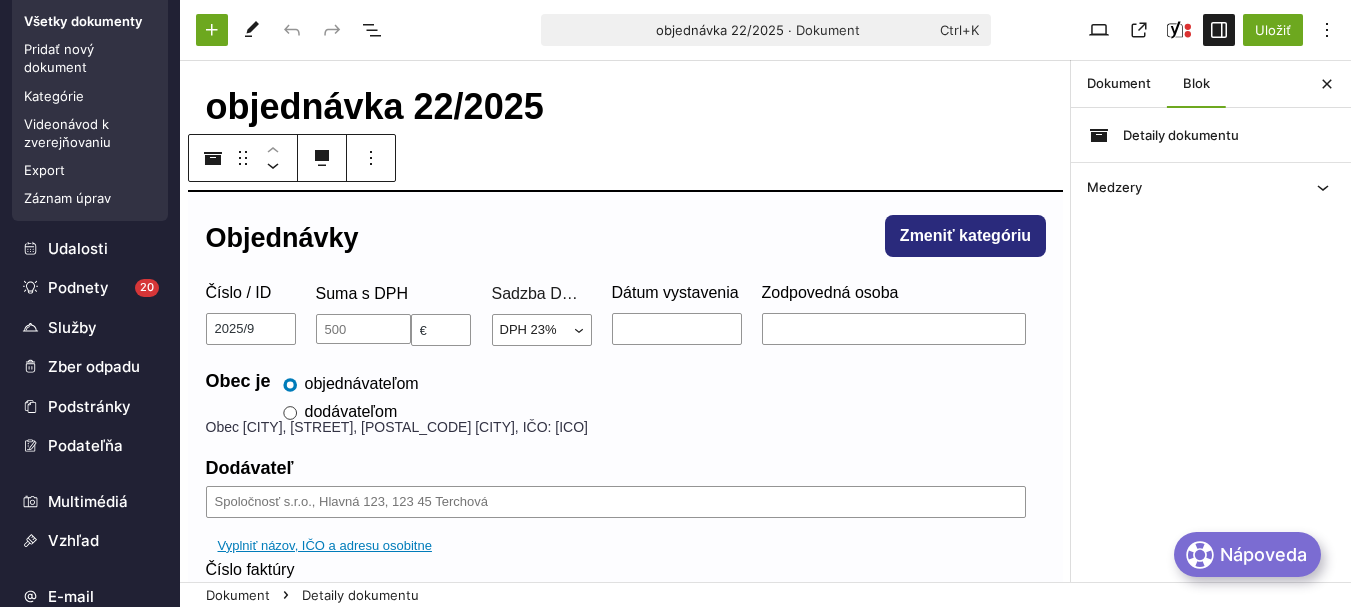 scroll, scrollTop: 0, scrollLeft: 0, axis: both 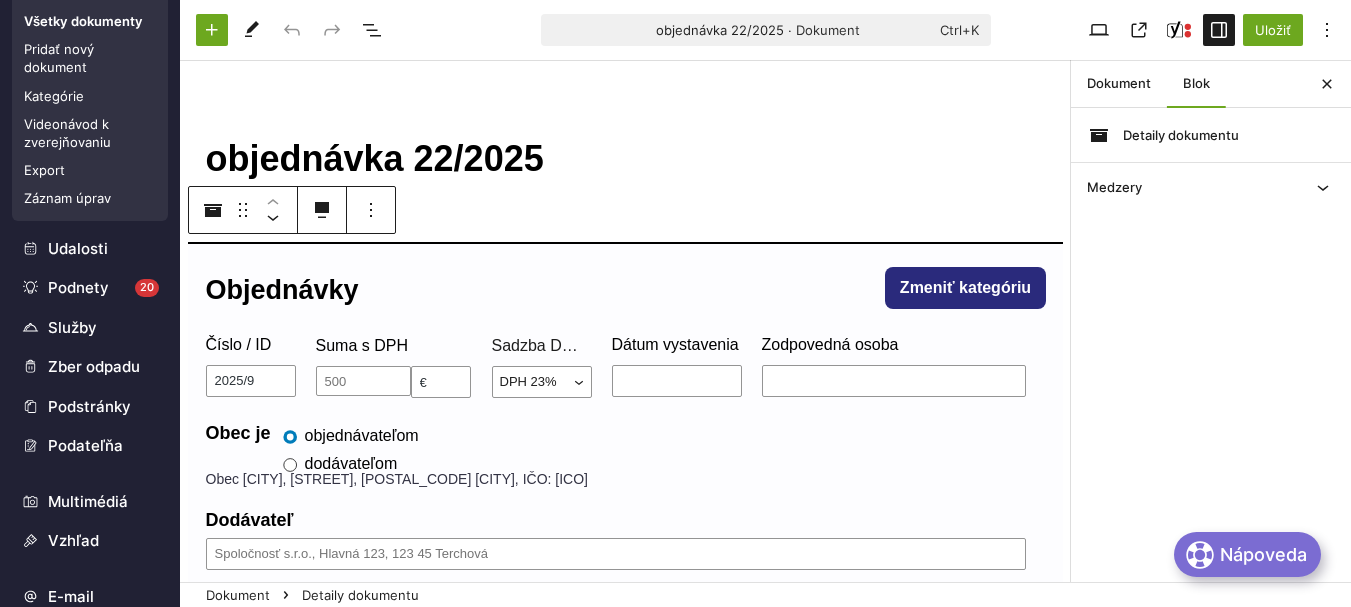 click on "objednávka 22/2025" at bounding box center [626, 159] 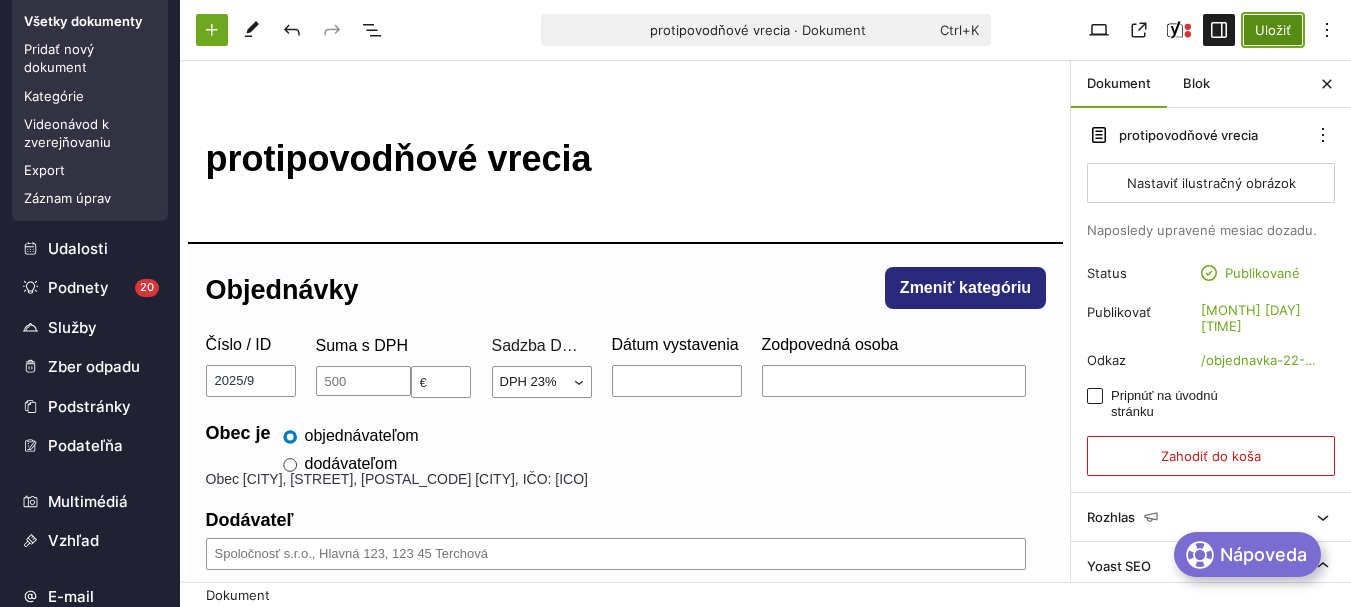 click on "Uložiť" at bounding box center [1273, 30] 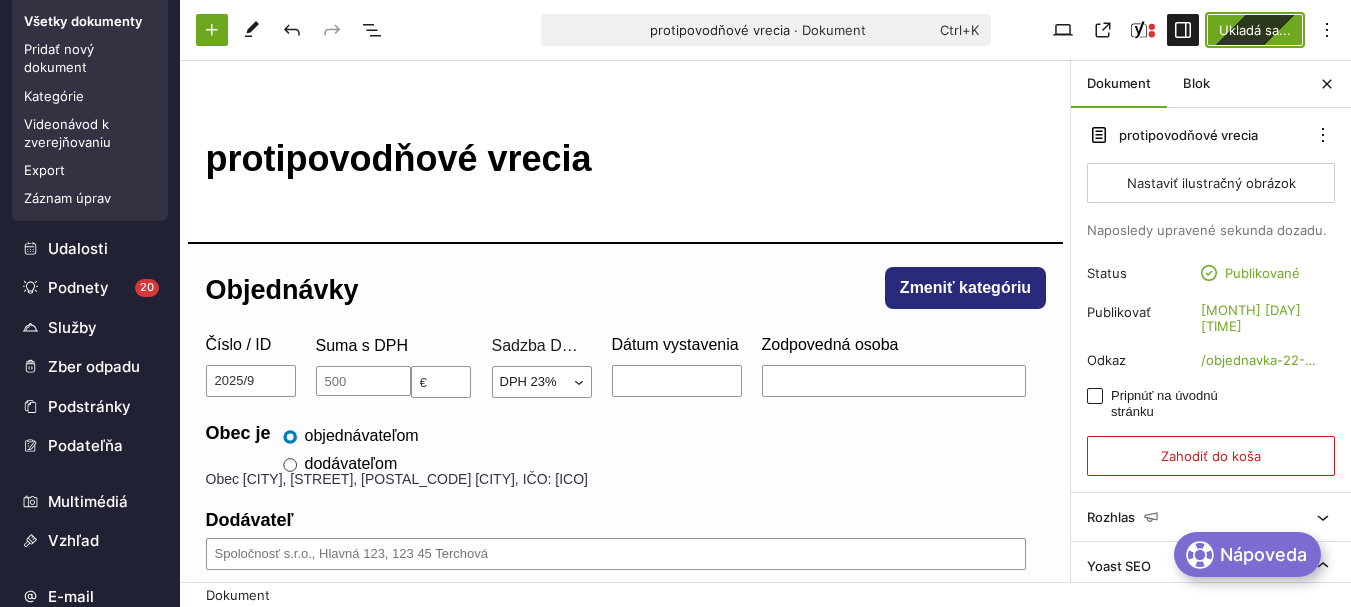 click on "Ukladá sa..." at bounding box center (1255, 30) 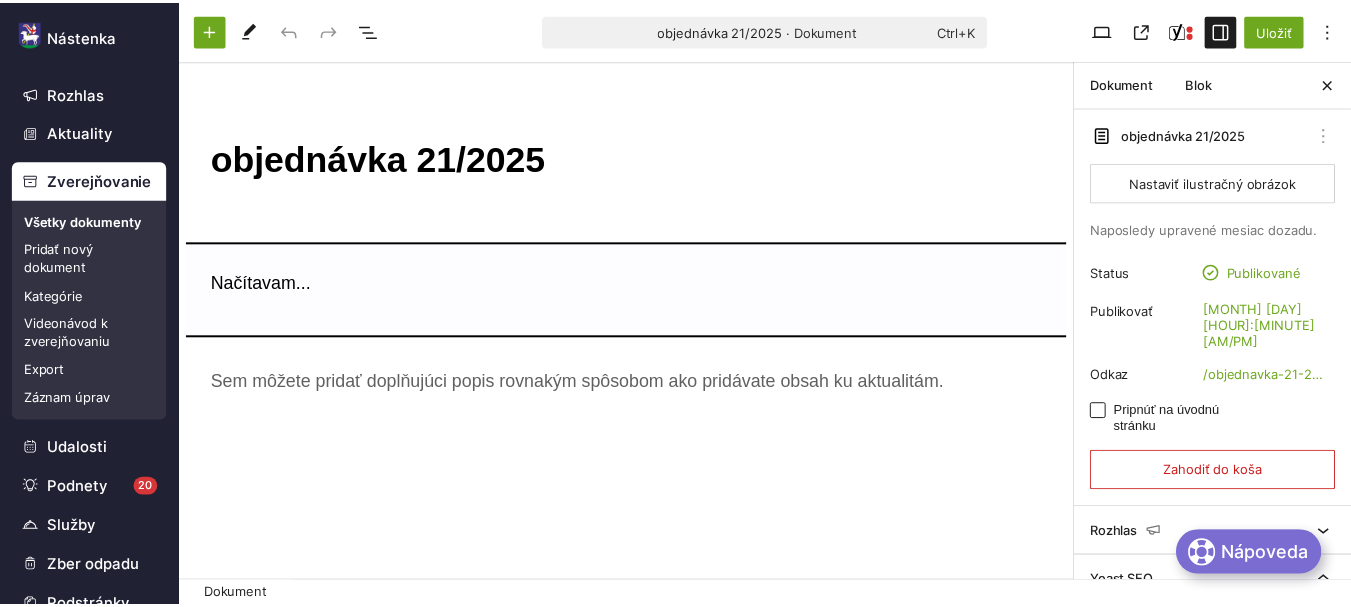 scroll, scrollTop: 0, scrollLeft: 0, axis: both 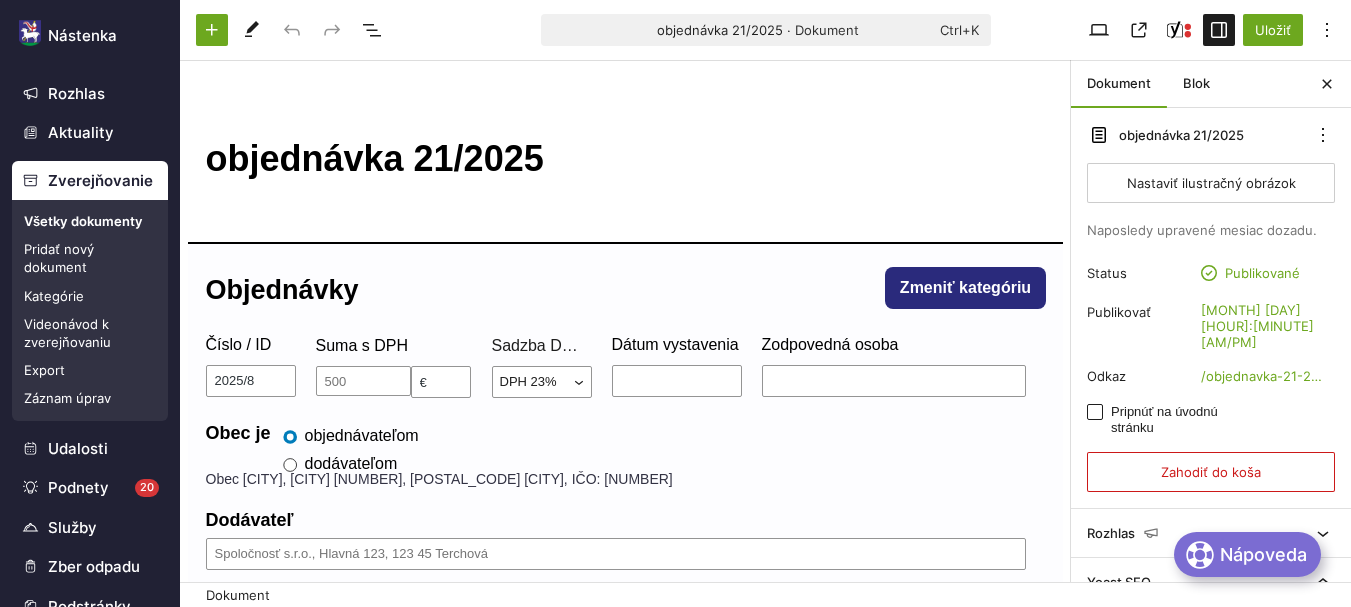 click on "objednávka 21/2025" at bounding box center [626, 159] 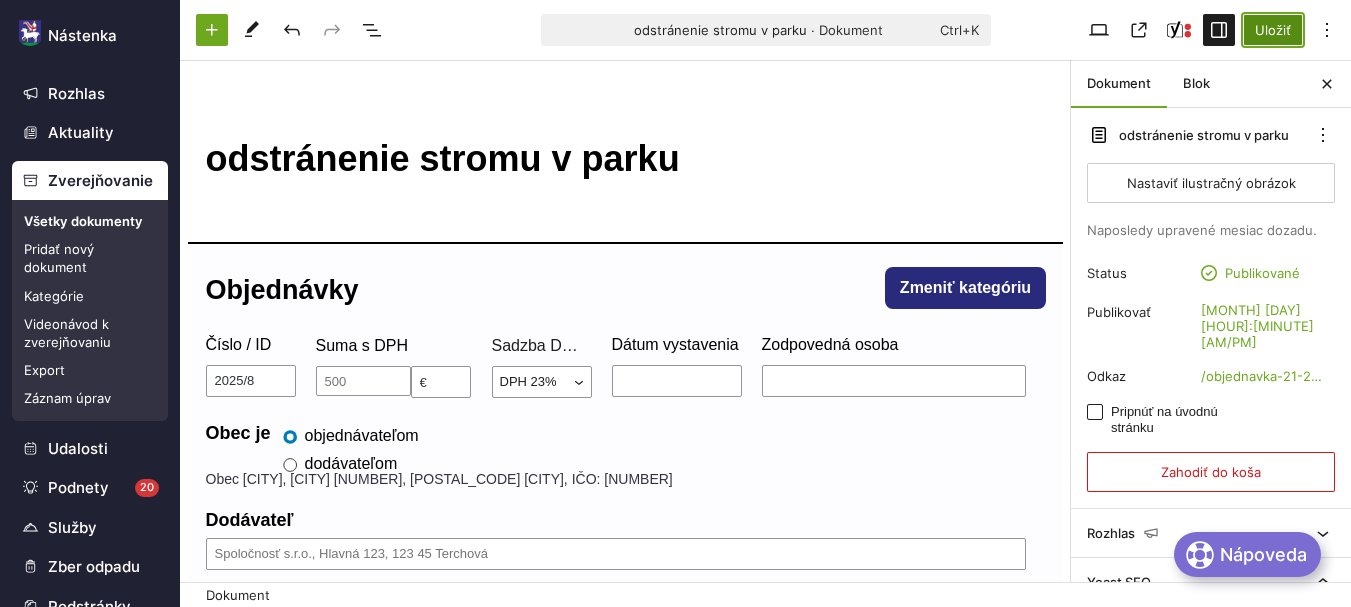 click on "Uložiť" at bounding box center (1273, 30) 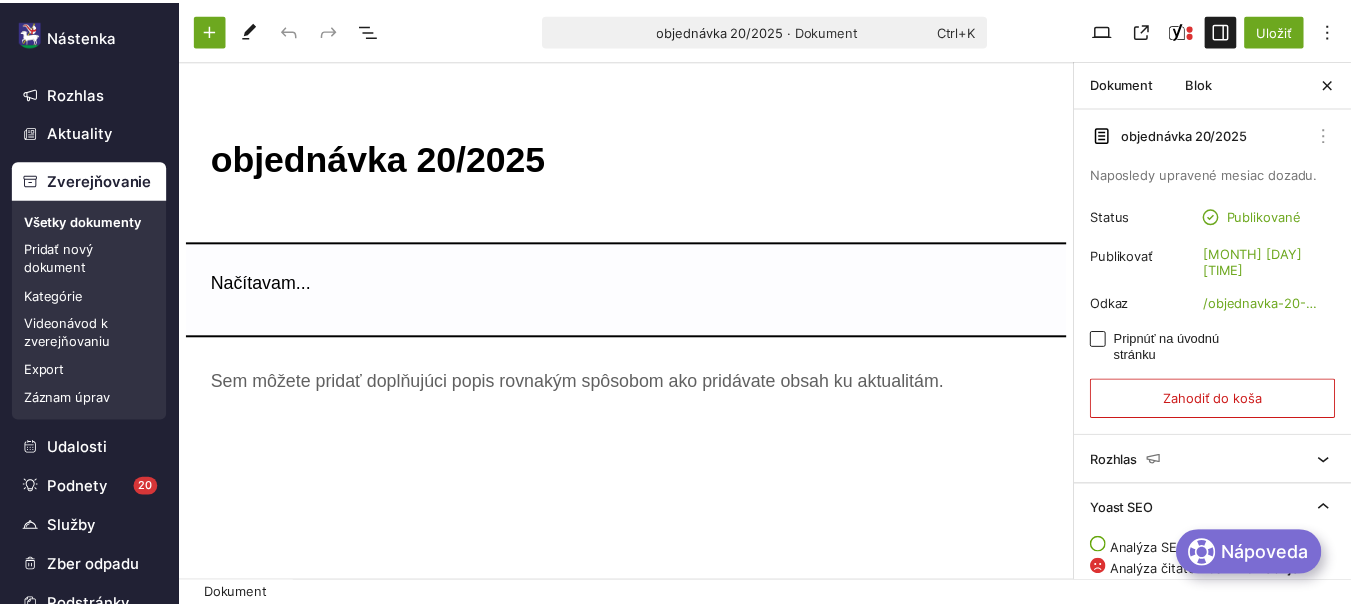 scroll, scrollTop: 0, scrollLeft: 0, axis: both 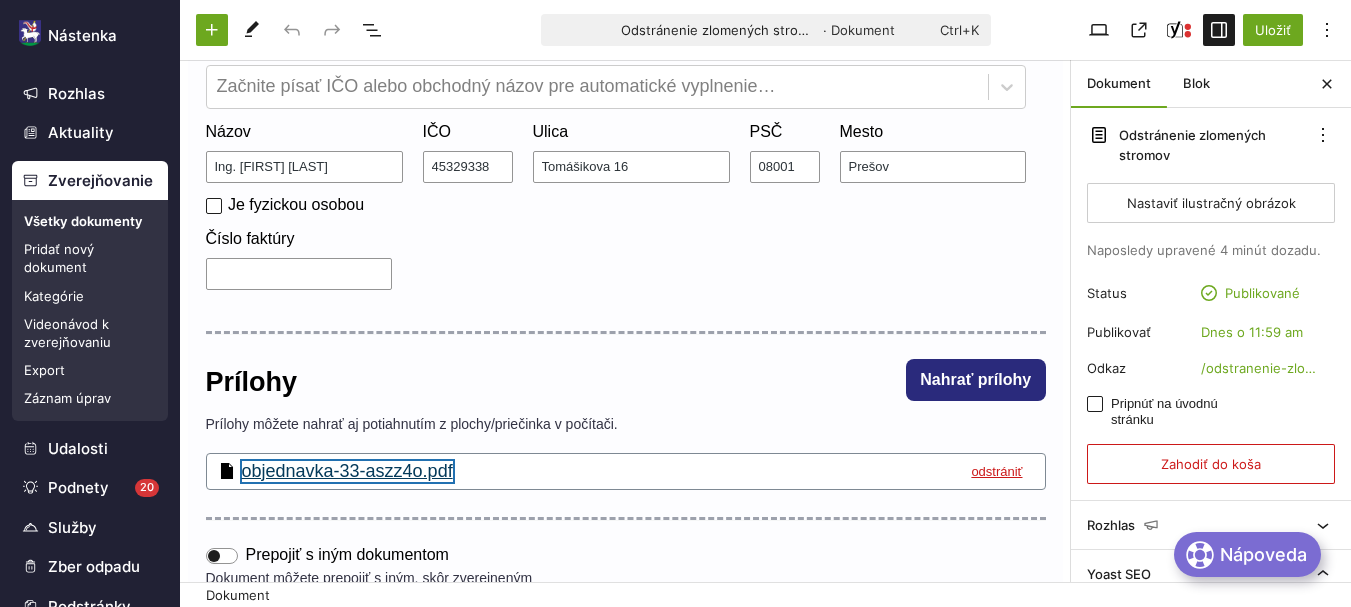 click on "objednavka-33-aszz4o.pdf" at bounding box center [347, 472] 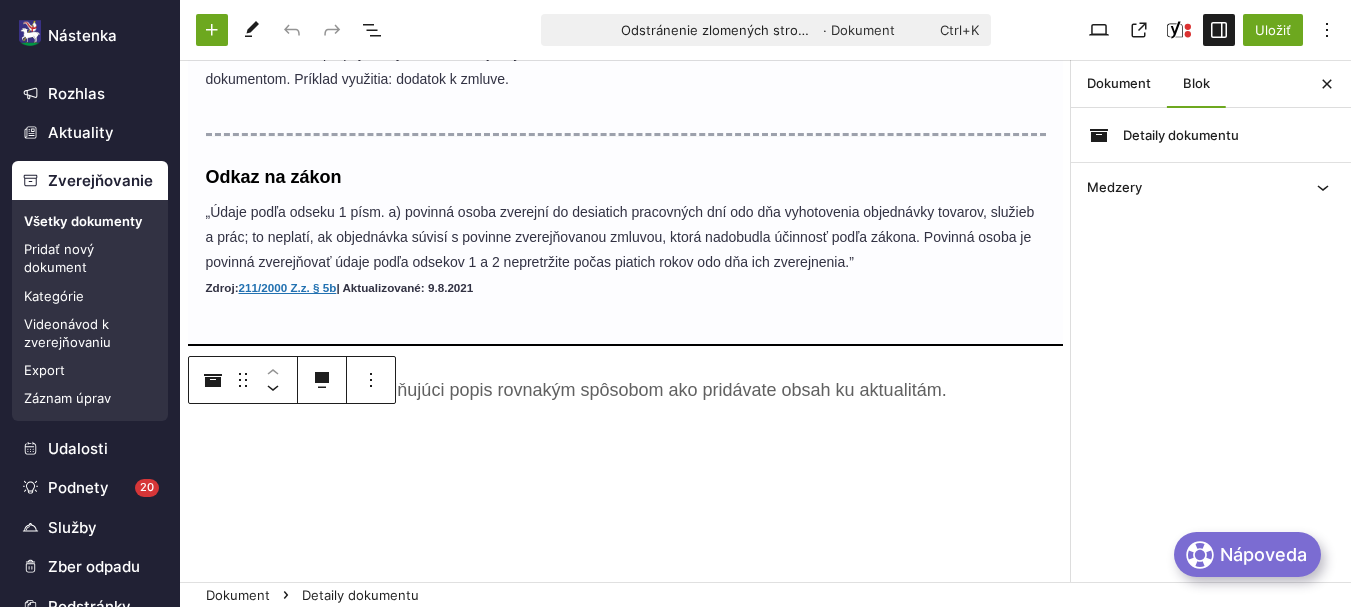 scroll, scrollTop: 1851, scrollLeft: 0, axis: vertical 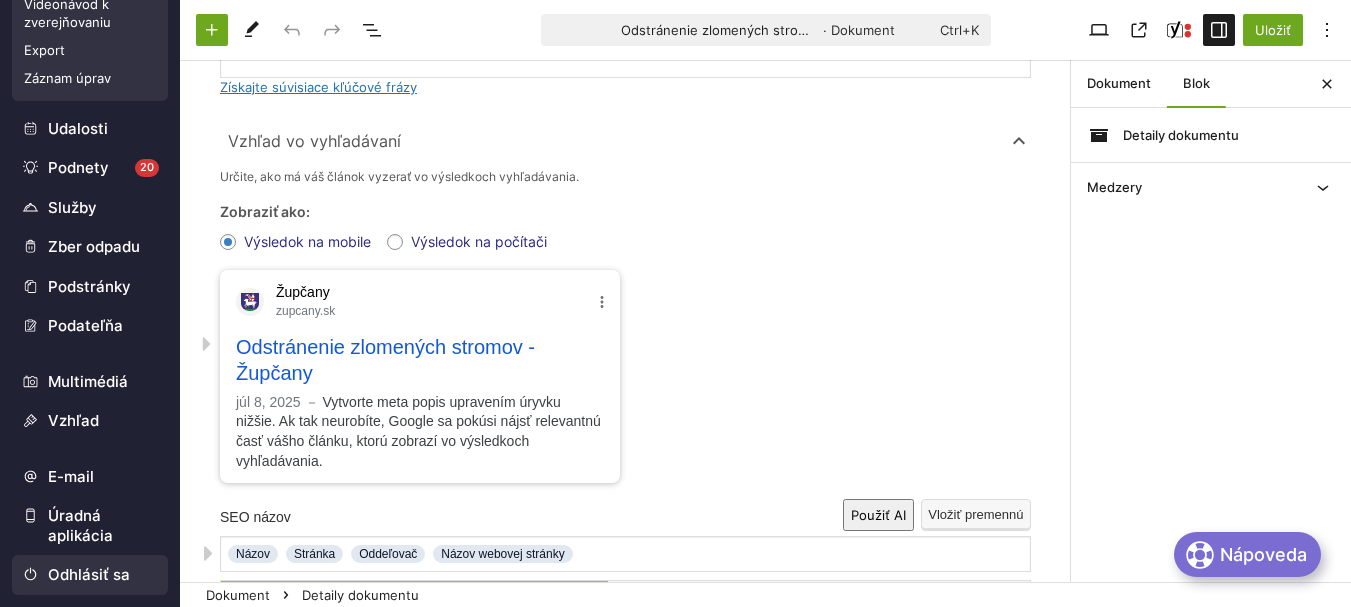 click on "Odhlásiť sa" at bounding box center (90, 575) 